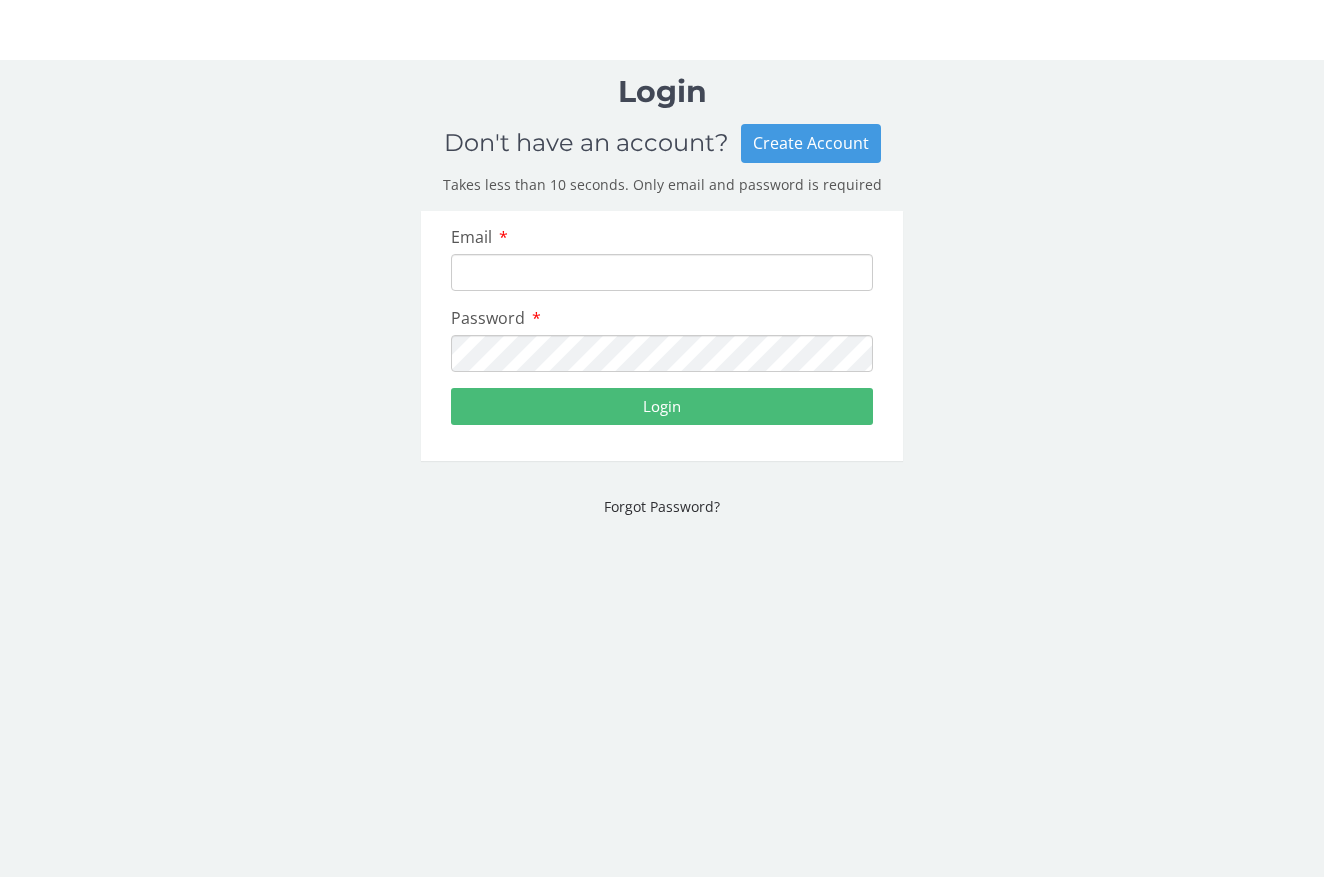 scroll, scrollTop: 0, scrollLeft: 0, axis: both 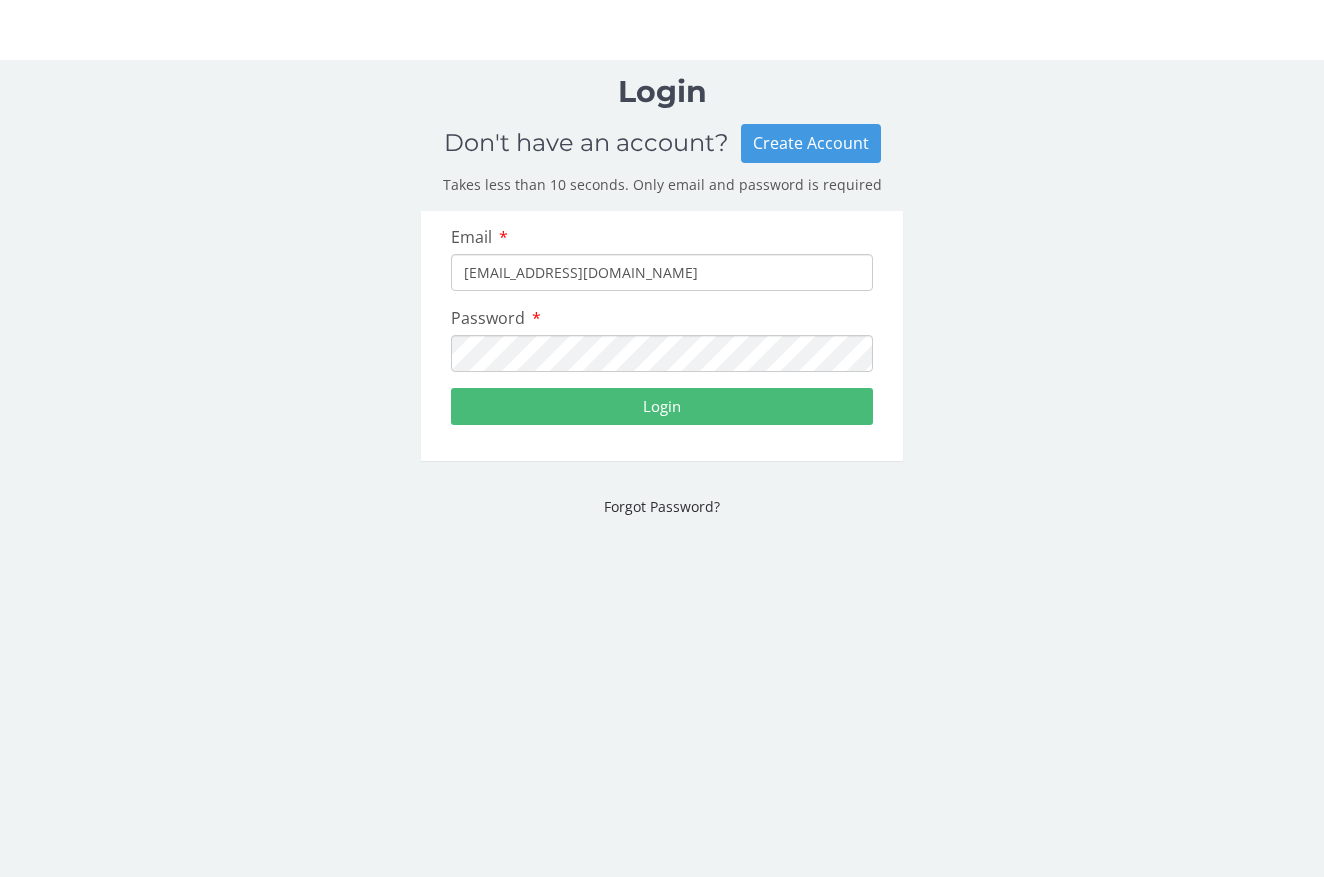 type on "[EMAIL_ADDRESS][DOMAIN_NAME]" 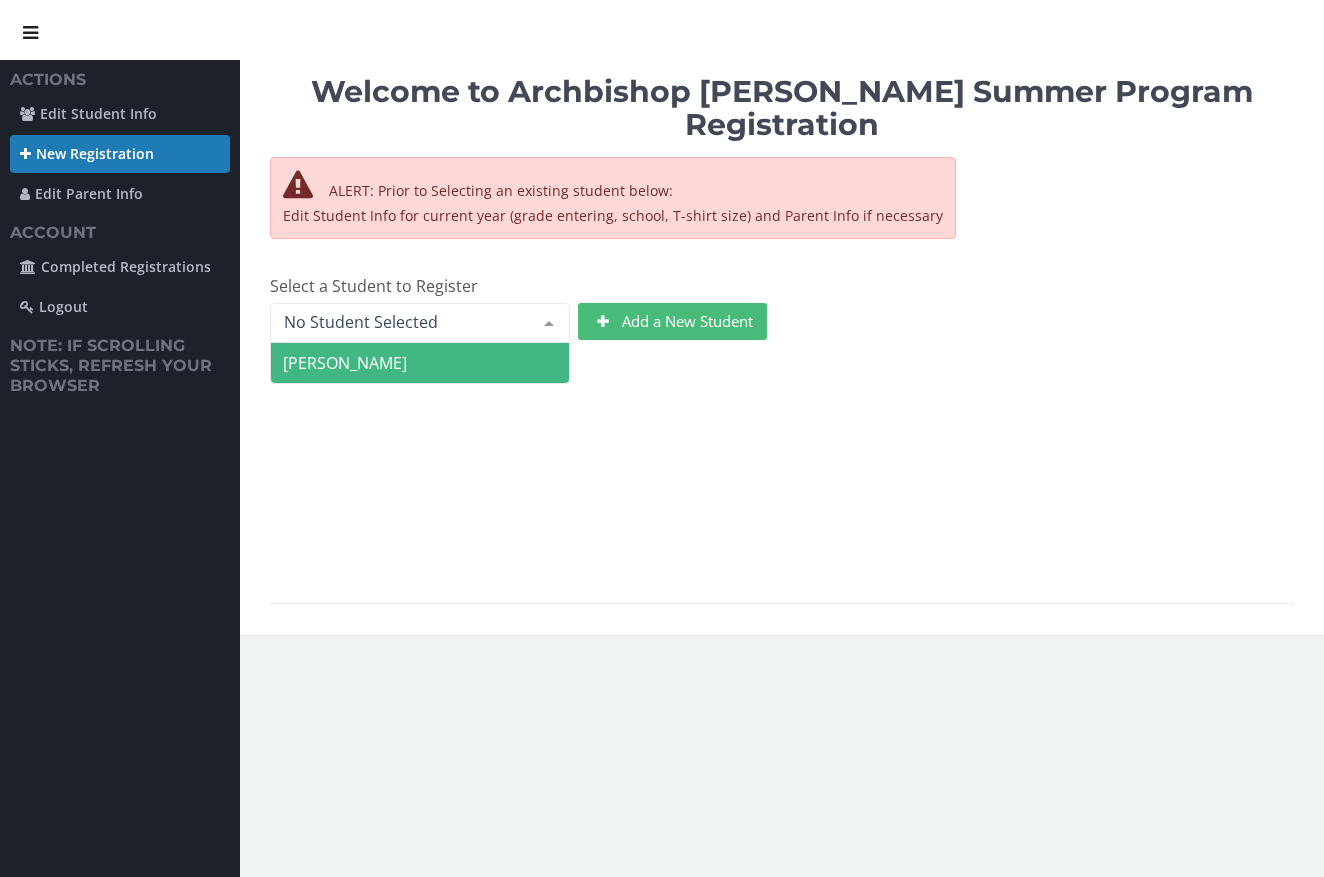 click on "Liam" at bounding box center (420, 363) 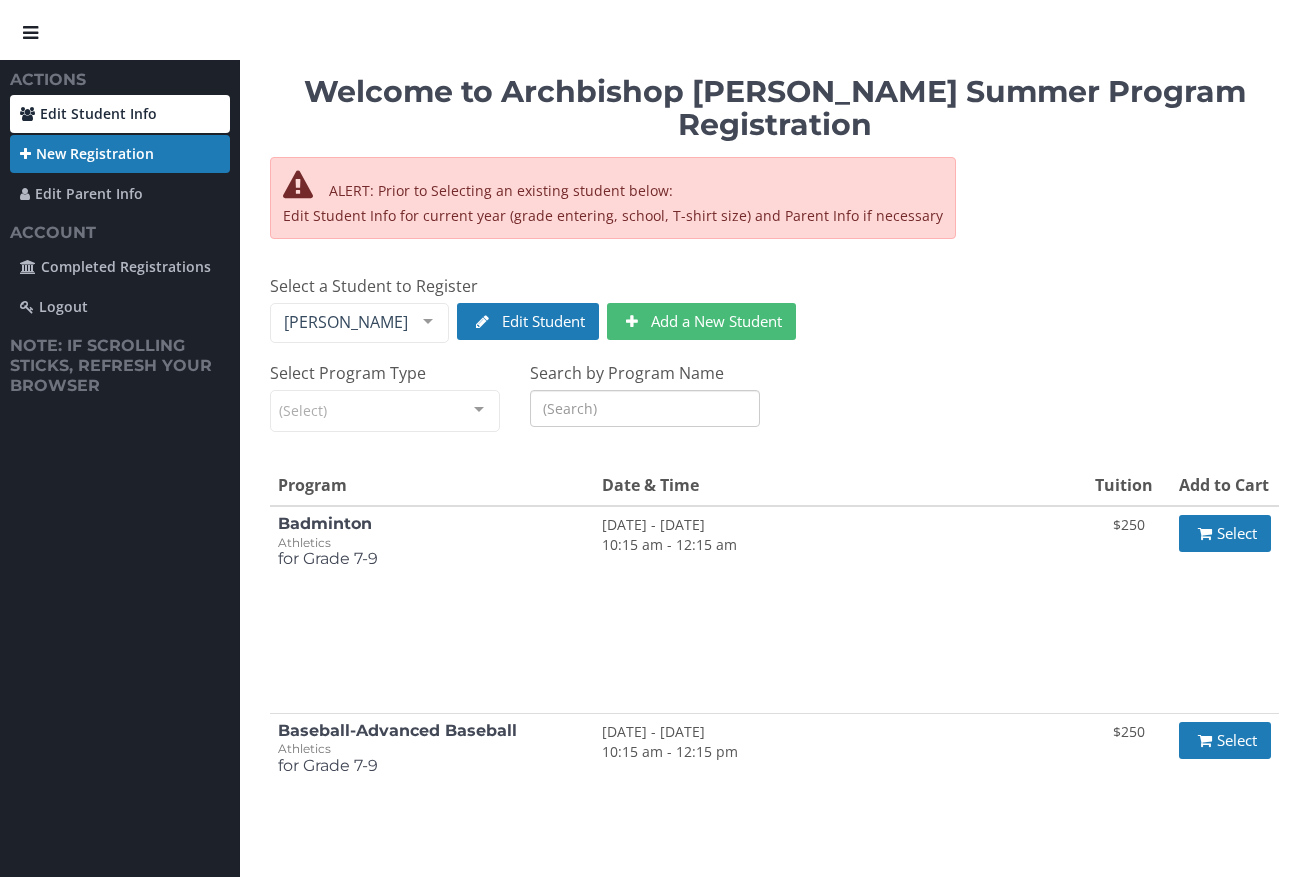 click on "Edit Student Info" at bounding box center [120, 114] 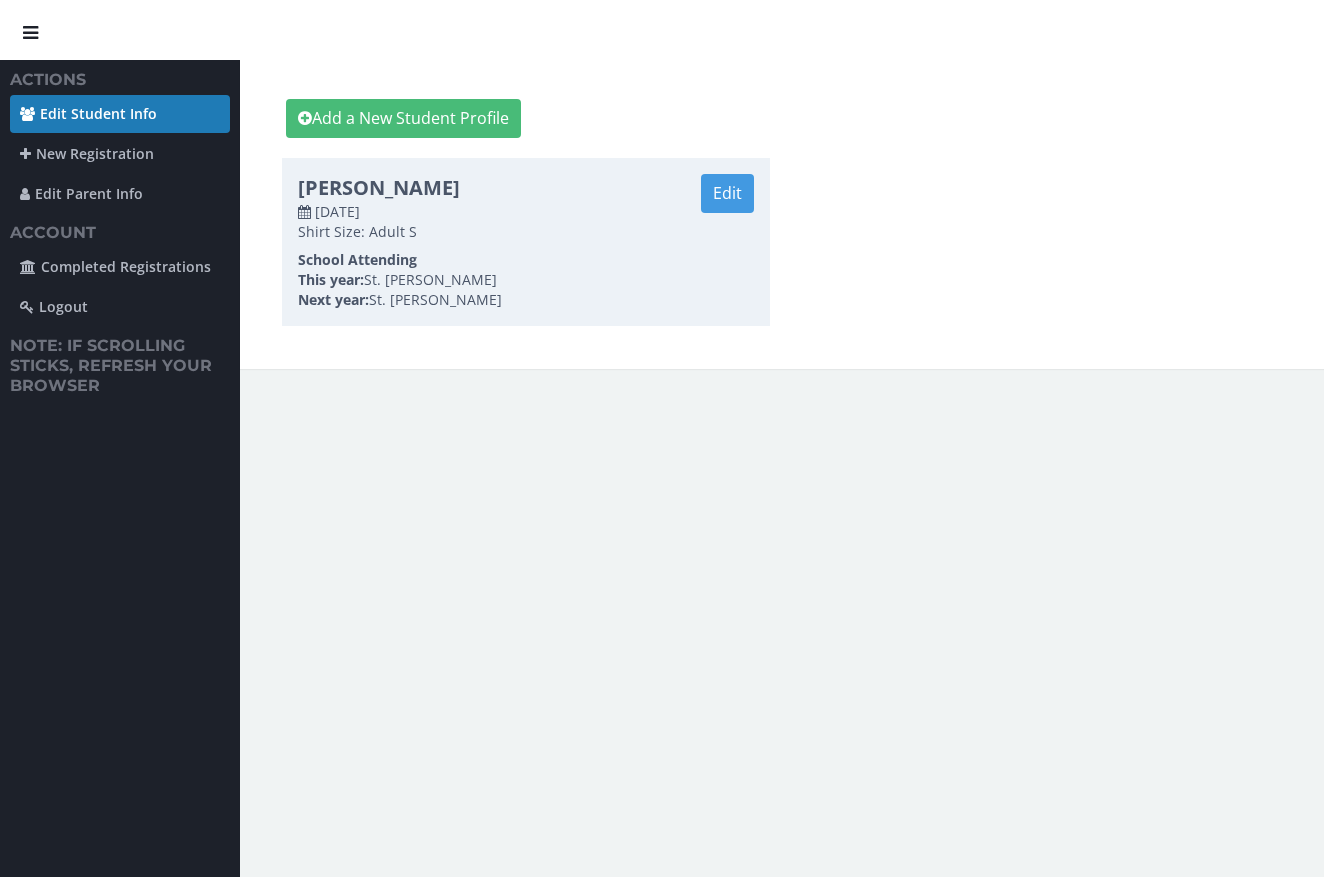 click on "Edit" at bounding box center [727, 193] 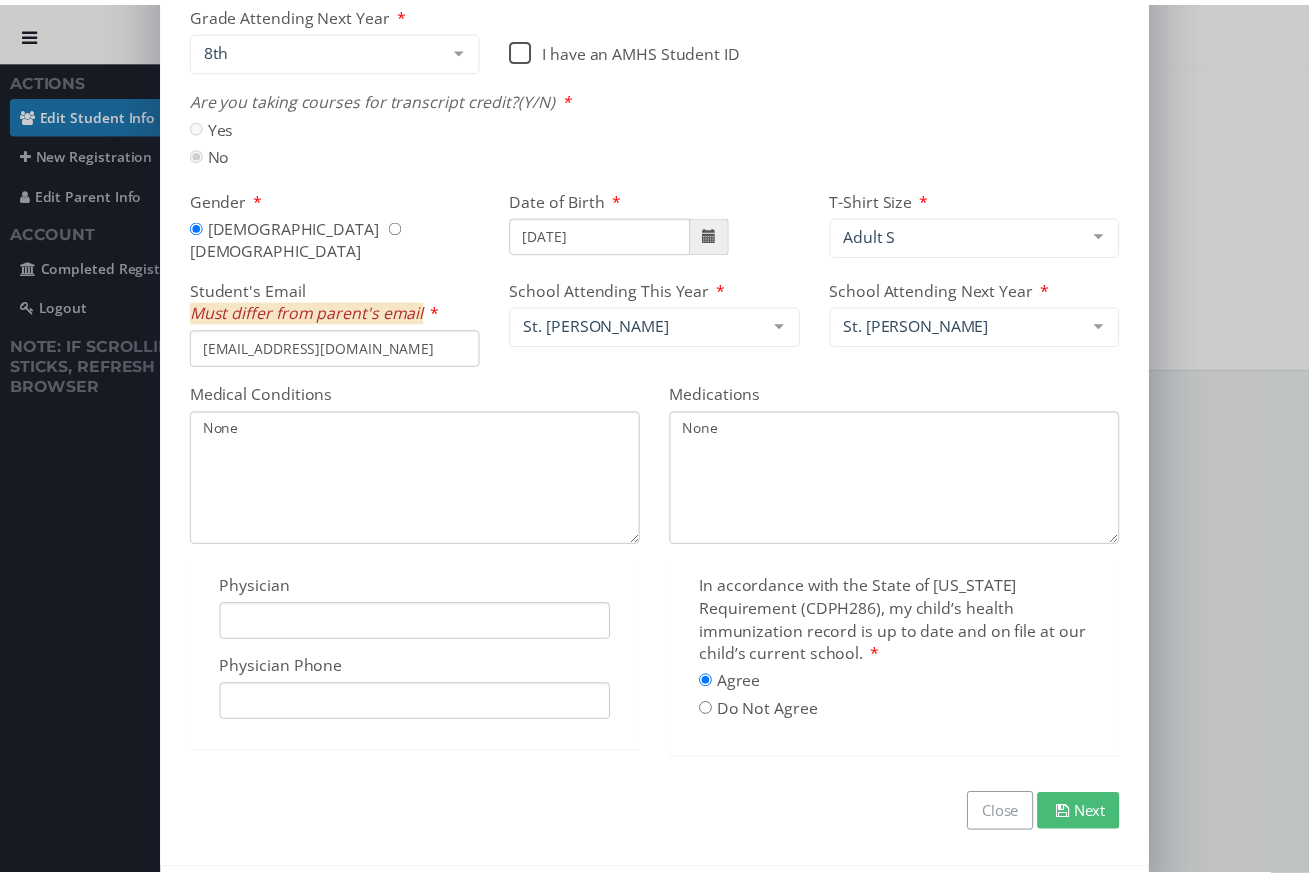 scroll, scrollTop: 0, scrollLeft: 0, axis: both 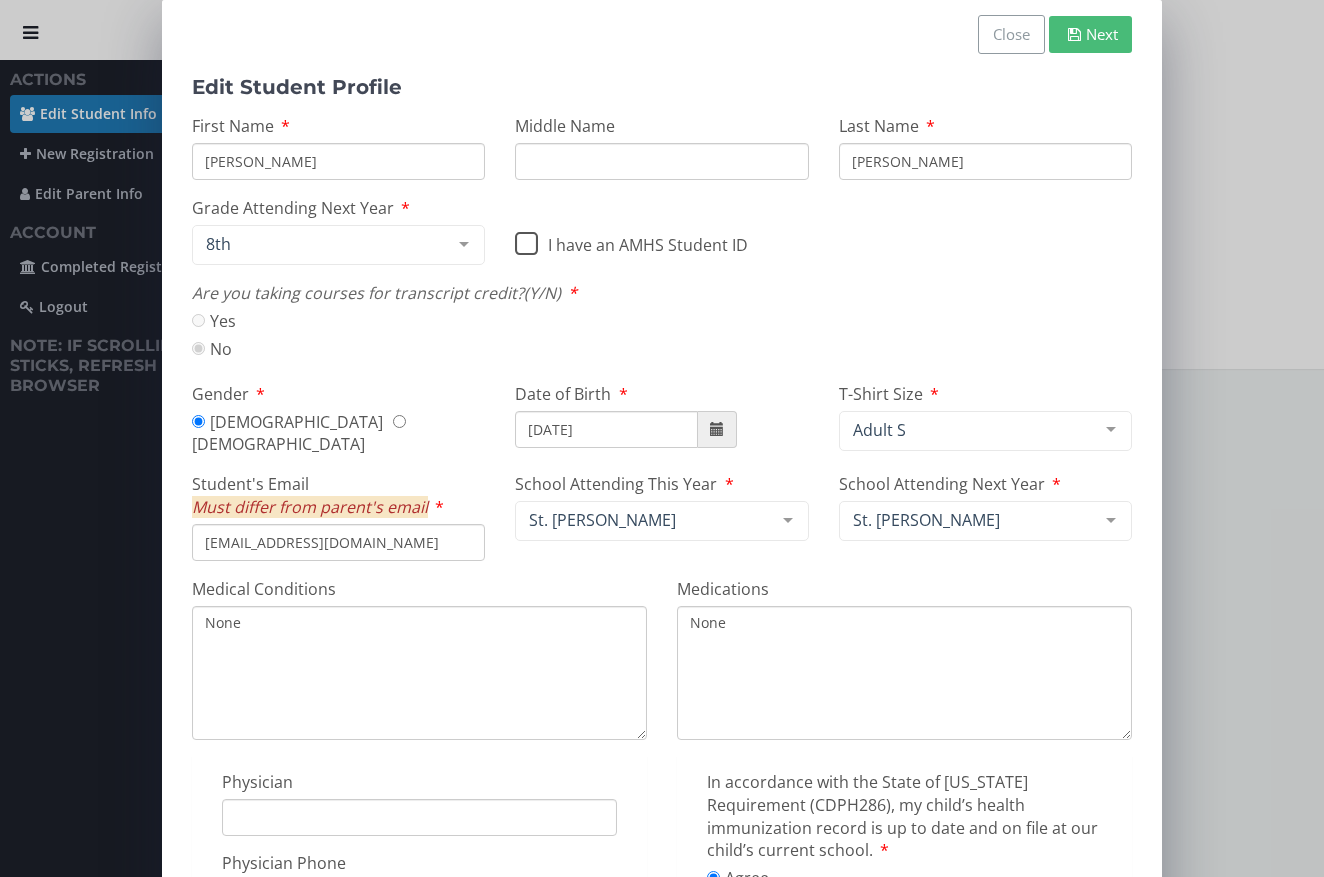 click on "I have an AMHS Student ID" at bounding box center [631, 240] 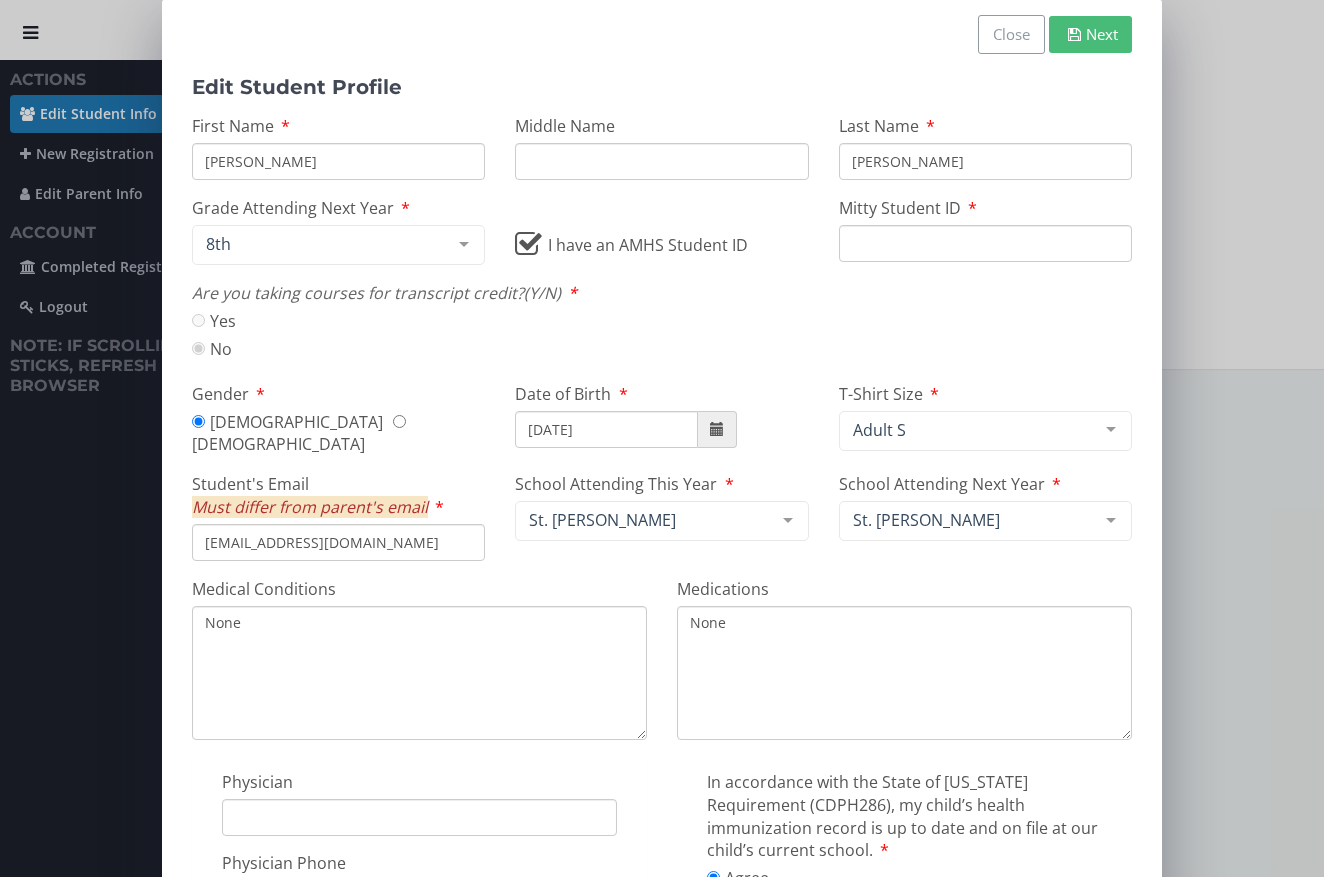 click on "Mitty Student ID" at bounding box center (985, 243) 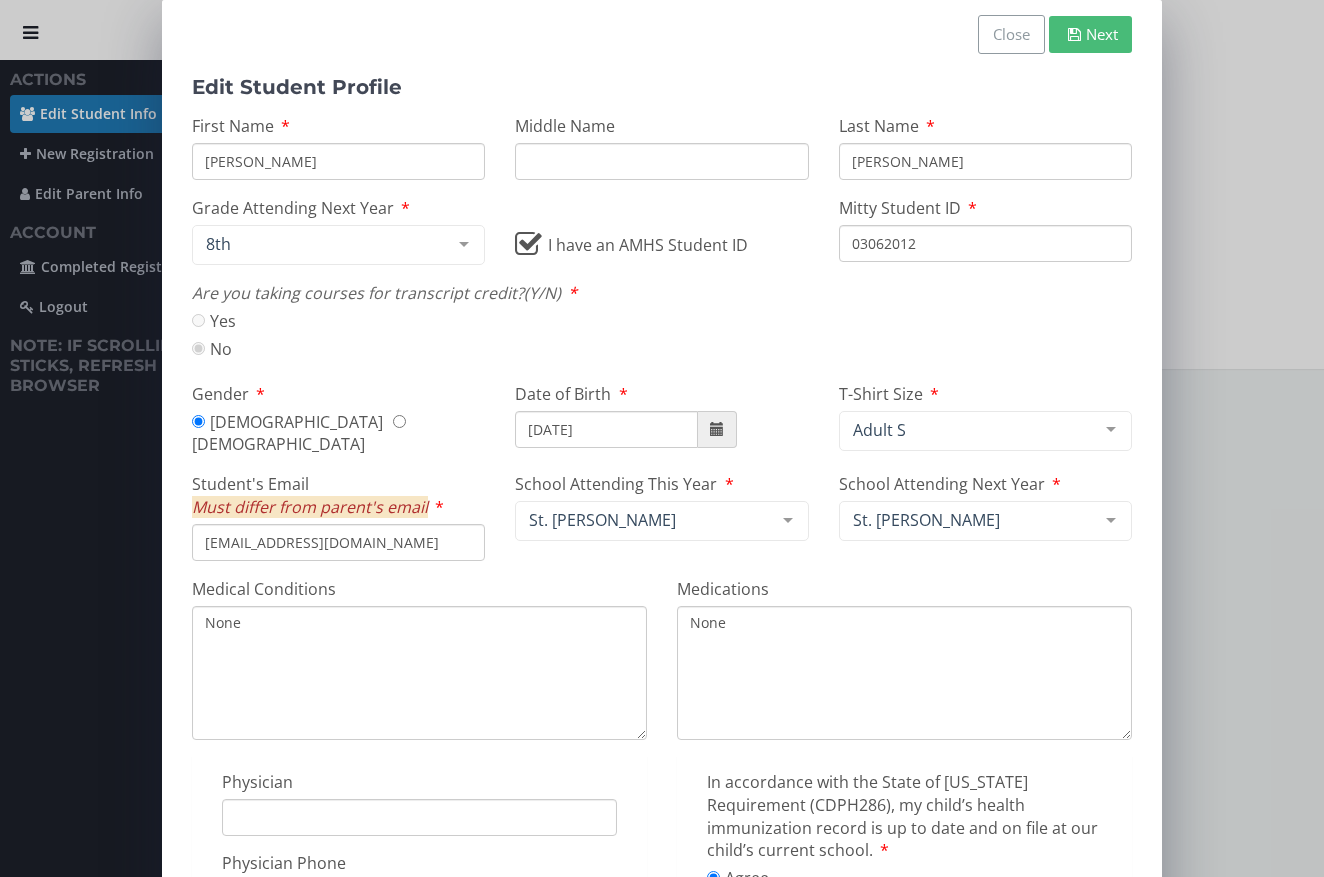 type on "03062012" 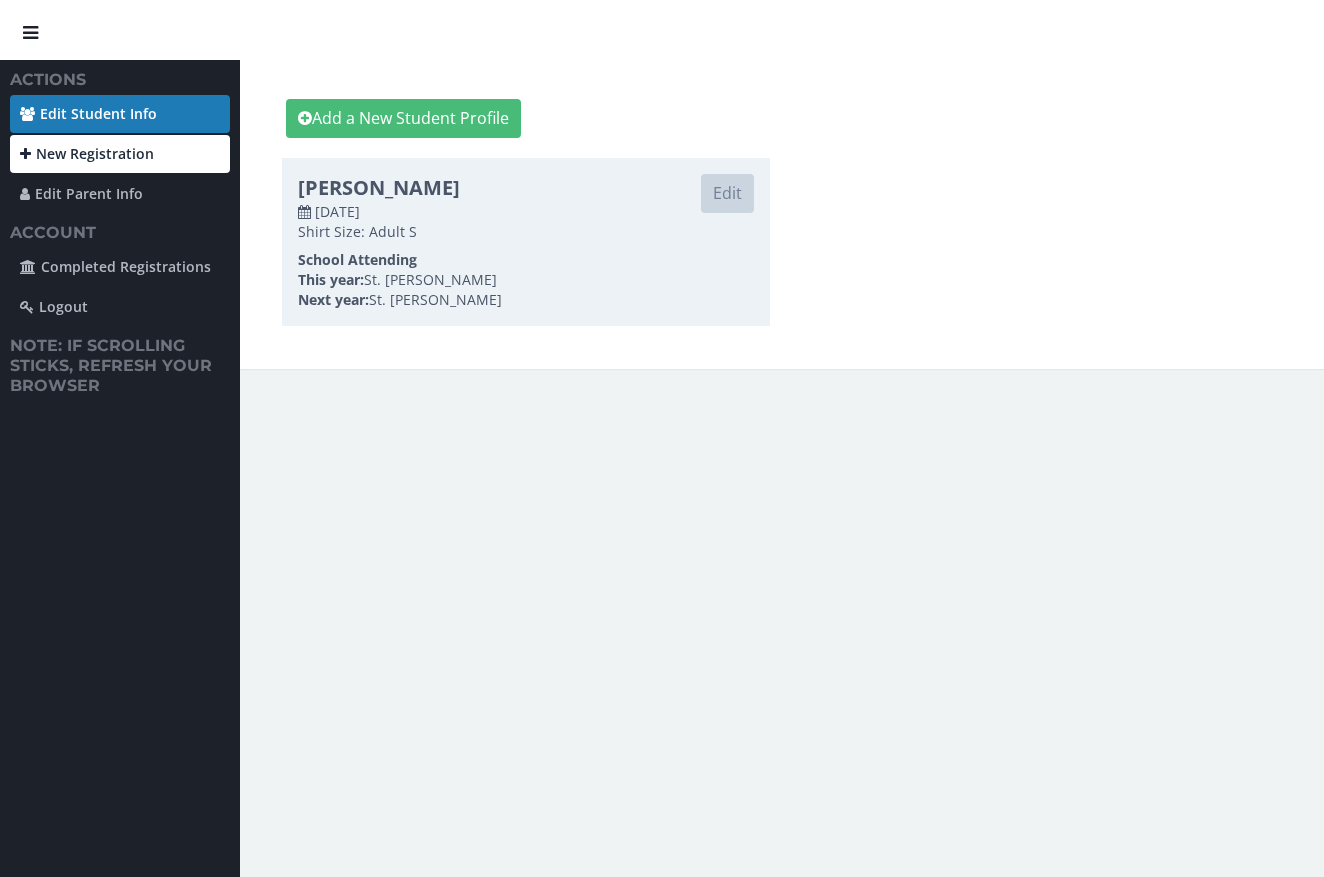 click on "New Registration" at bounding box center (120, 154) 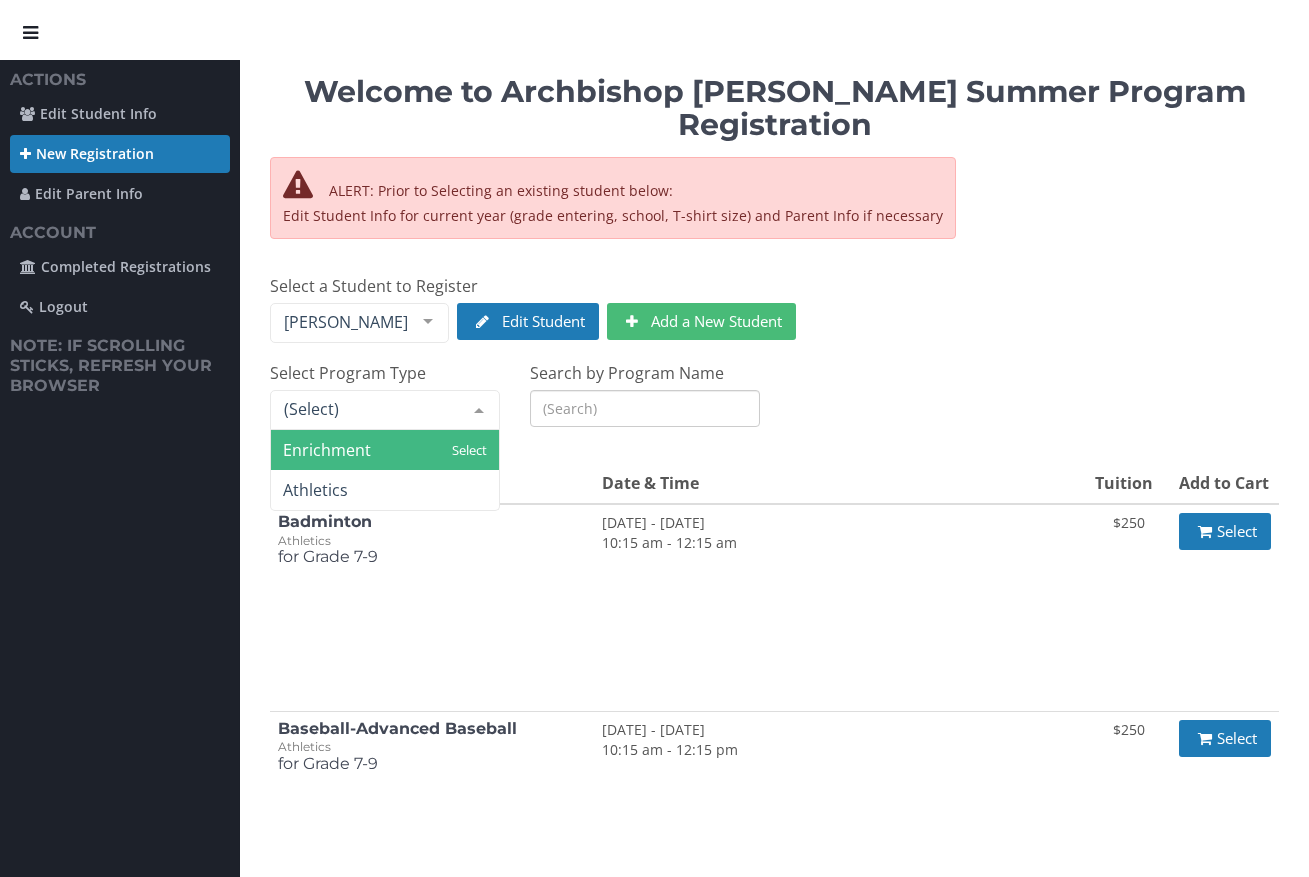 click on "Enrichment" at bounding box center (385, 450) 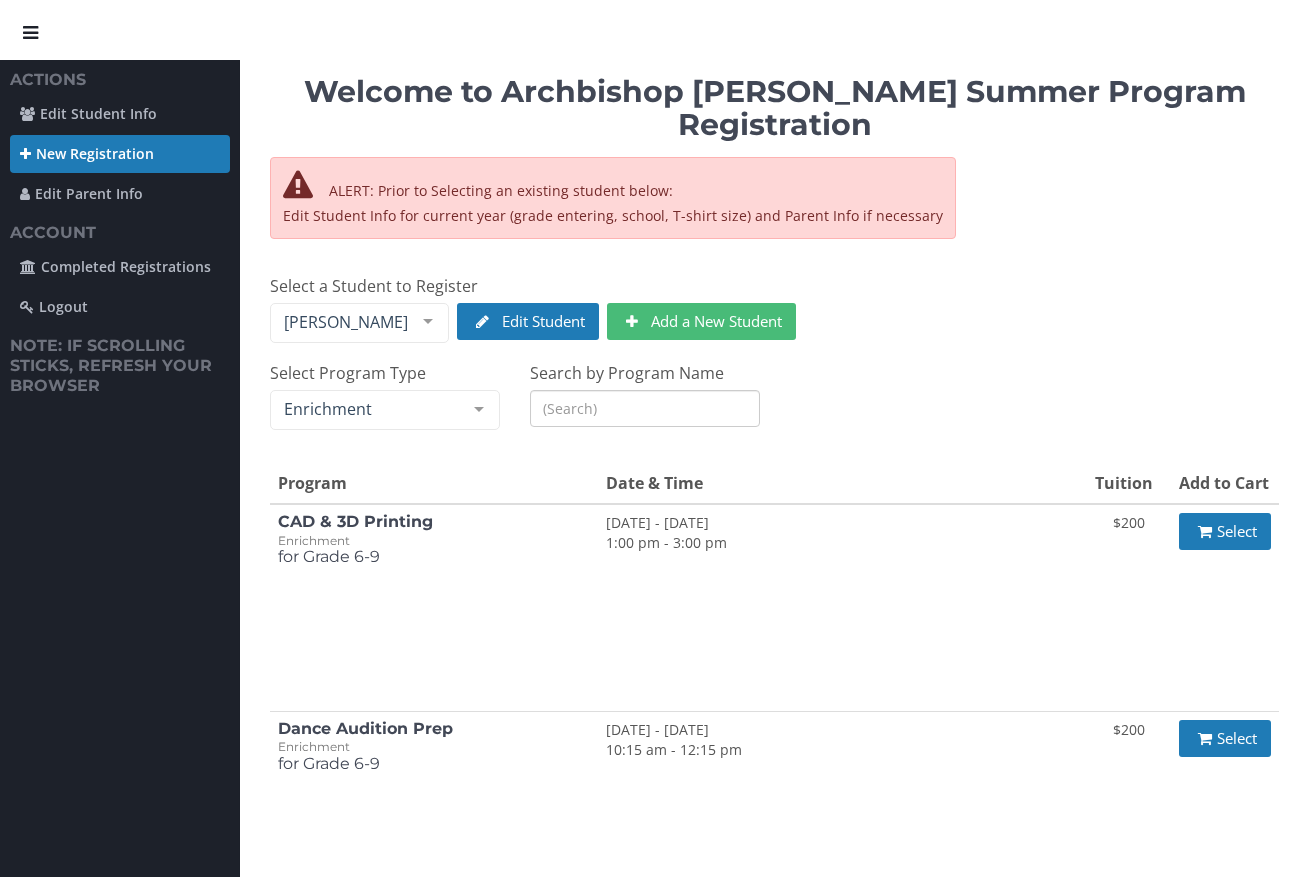 scroll, scrollTop: 40, scrollLeft: 0, axis: vertical 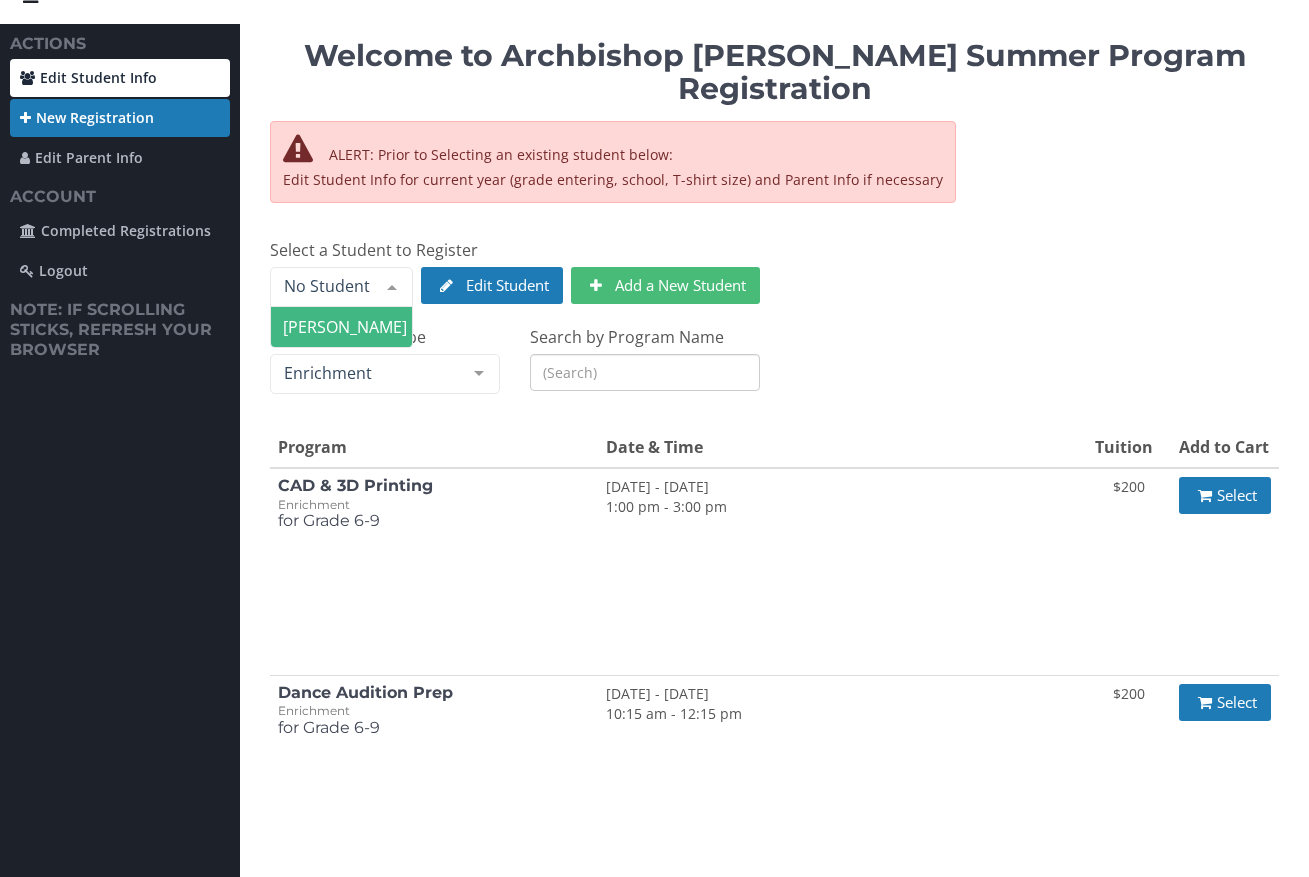 click on "Edit Student Info" at bounding box center (120, 78) 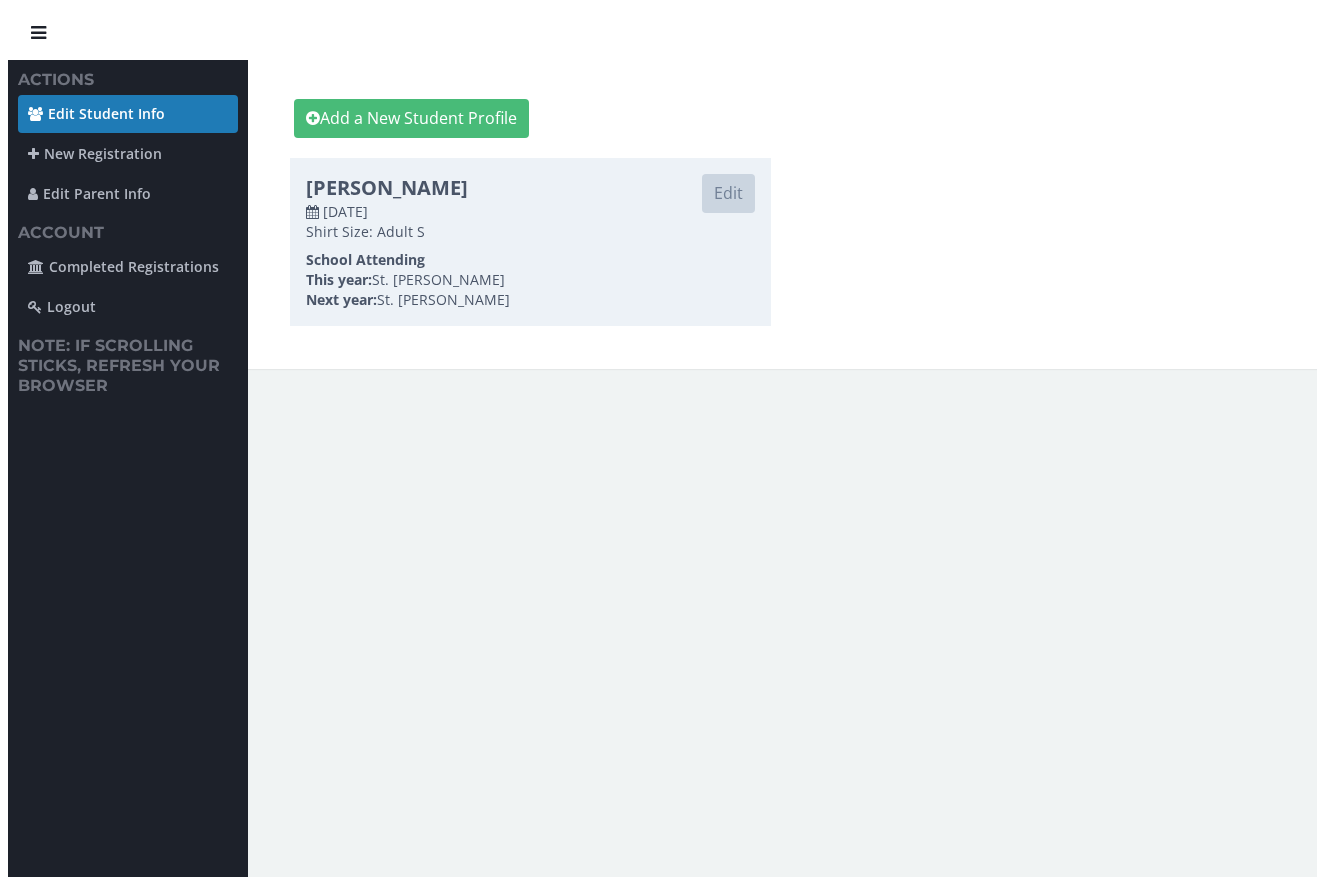 scroll, scrollTop: 0, scrollLeft: 0, axis: both 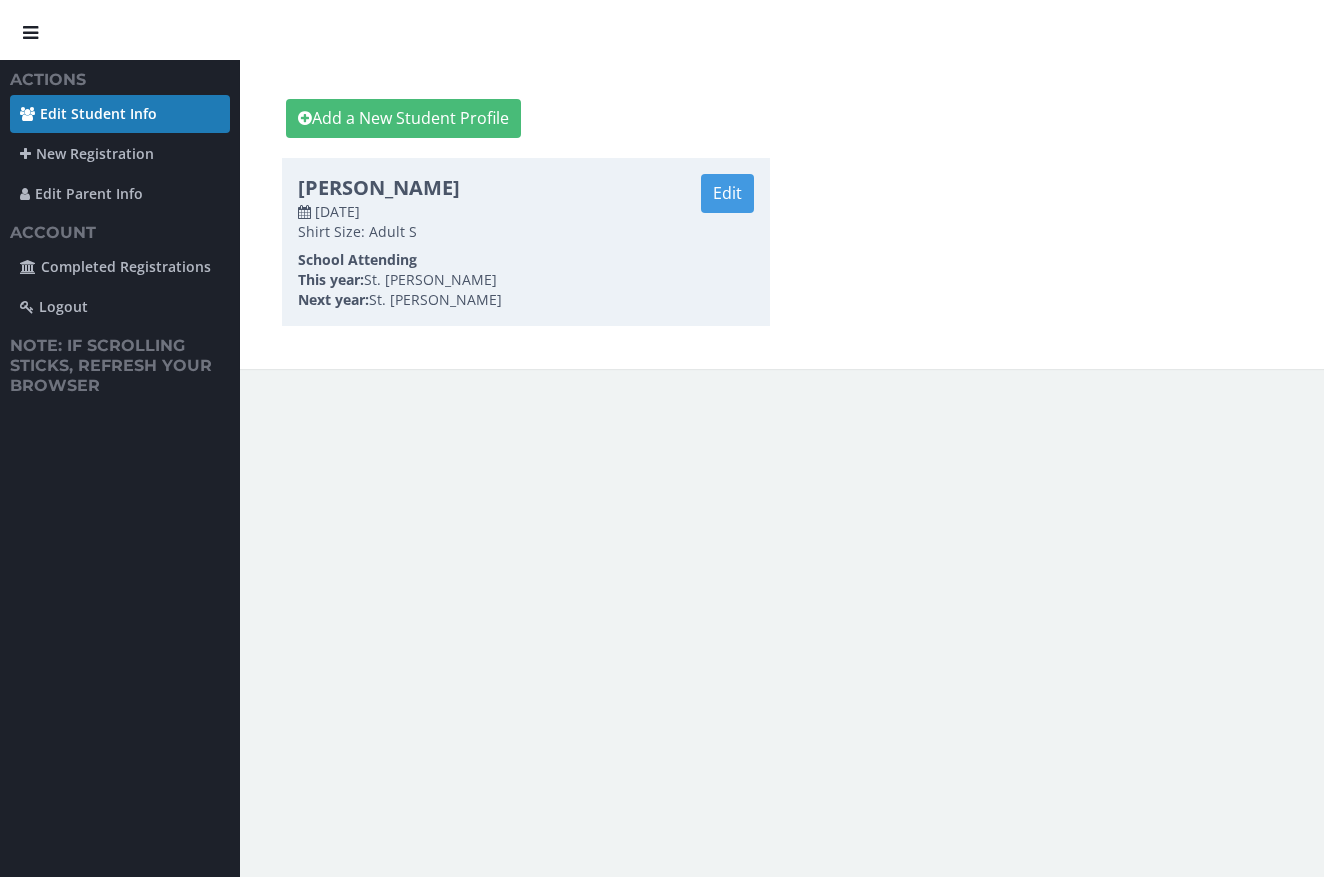 click on "Edit" at bounding box center [727, 193] 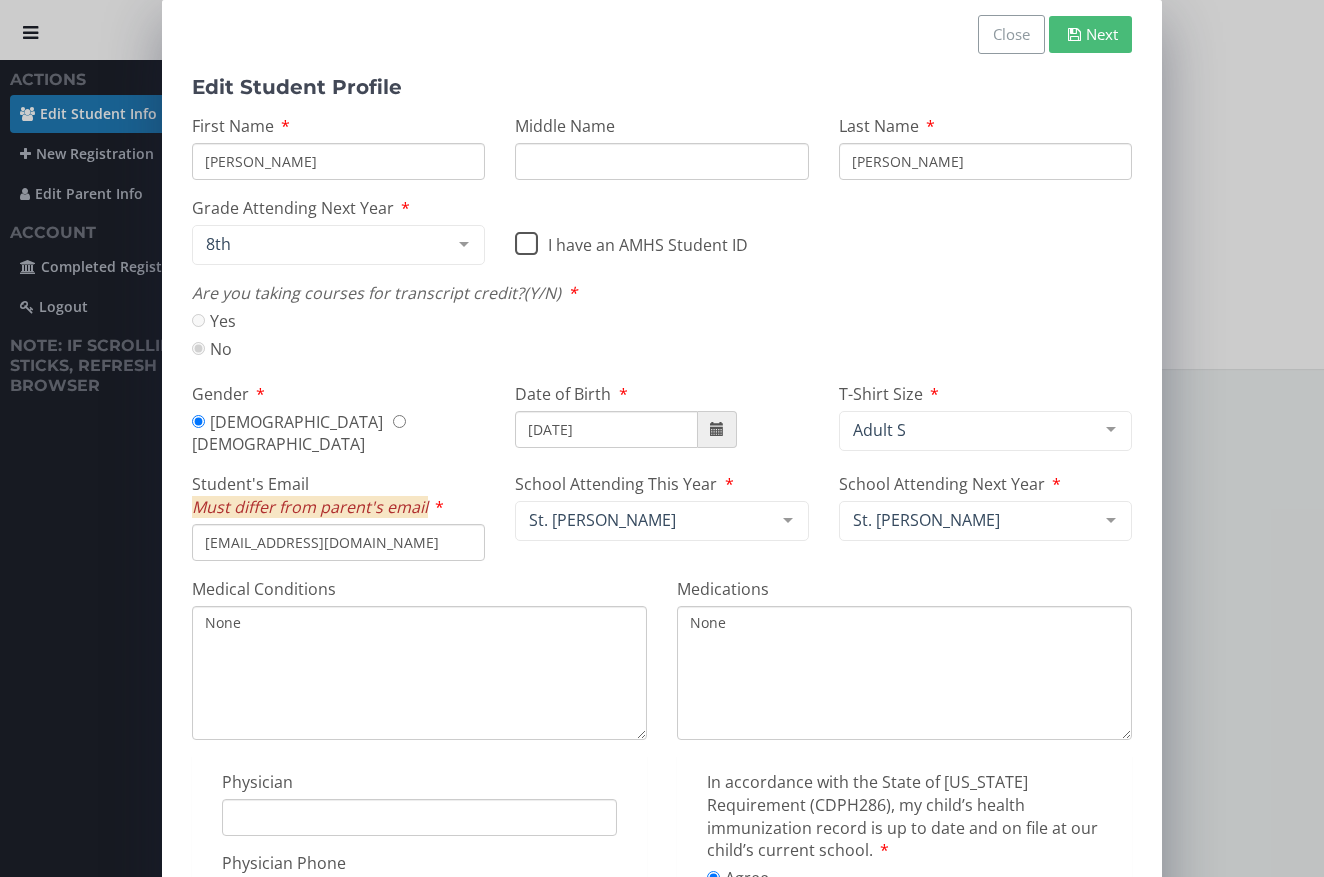 click on "I have an AMHS Student ID" at bounding box center (631, 240) 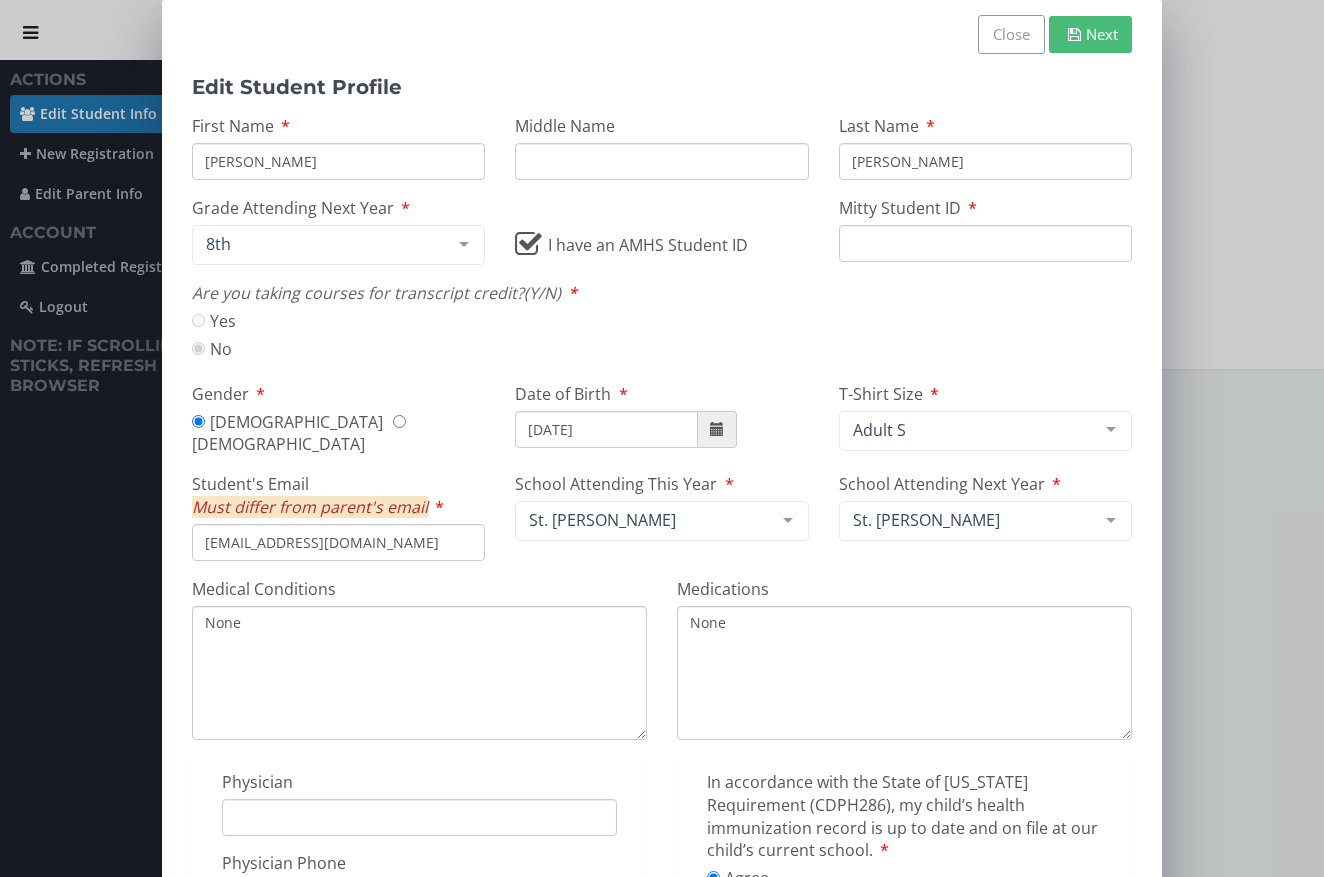 click on "Mitty Student ID" at bounding box center (985, 243) 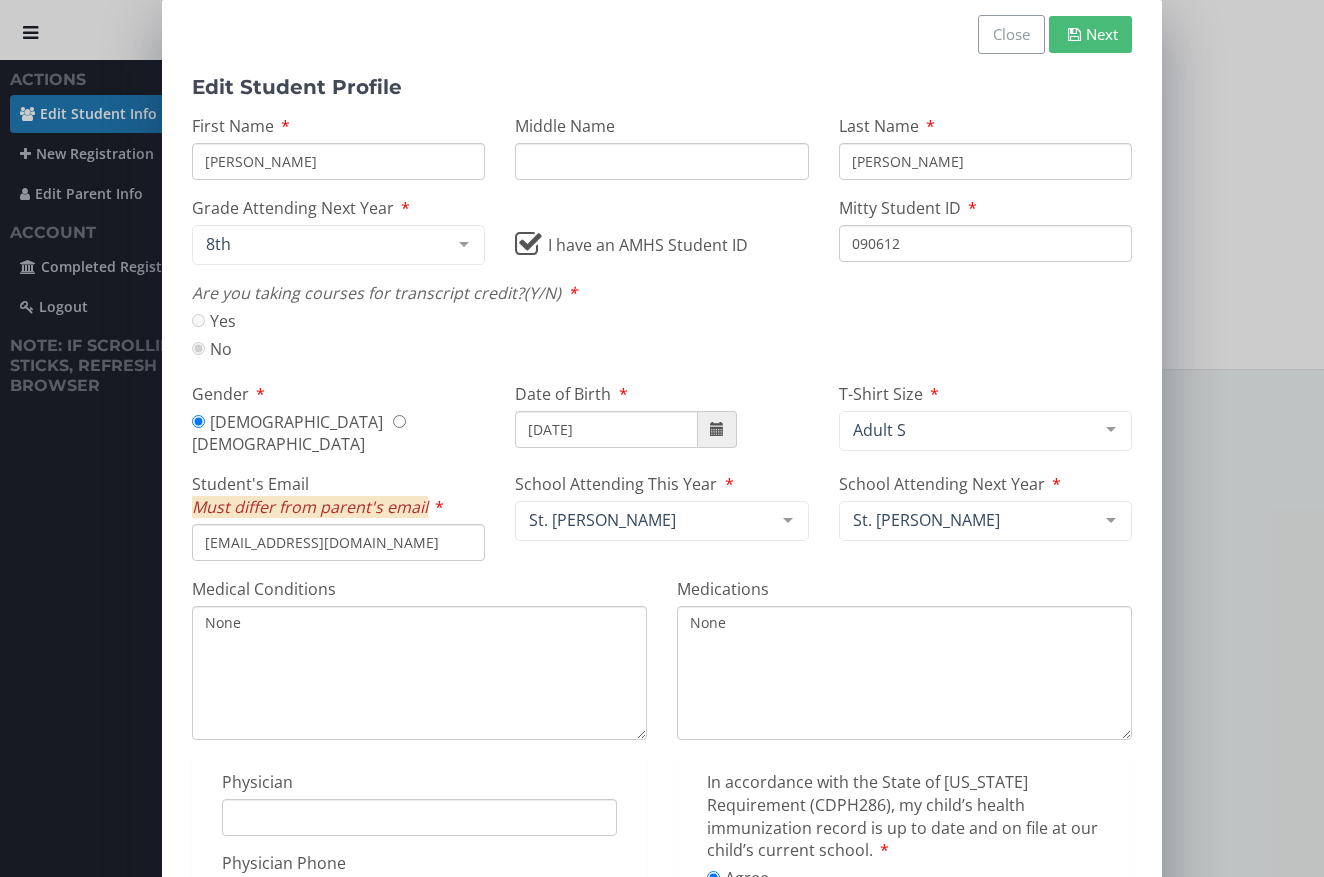 click on "090612" at bounding box center [985, 243] 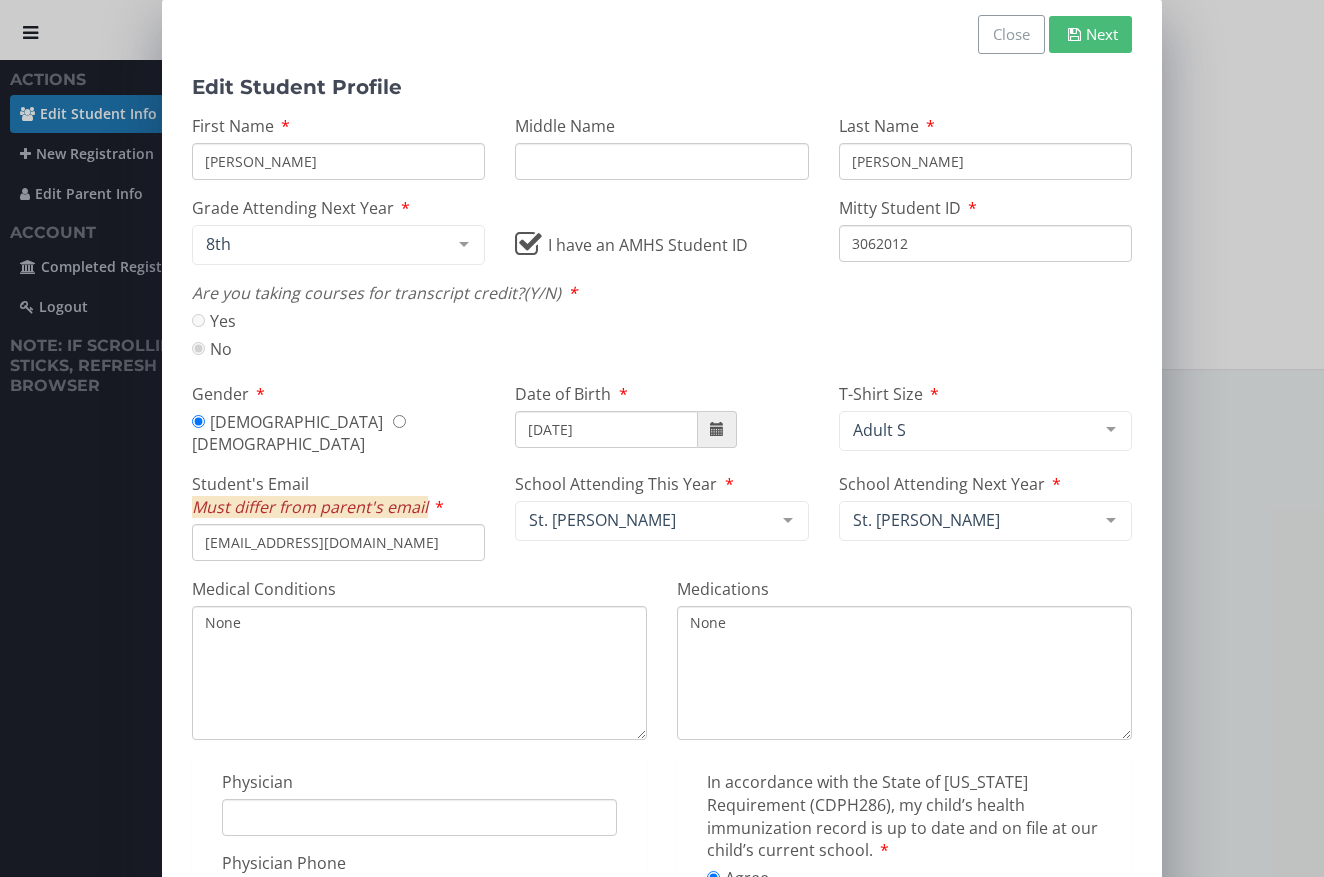 drag, startPoint x: 931, startPoint y: 248, endPoint x: 709, endPoint y: 249, distance: 222.00226 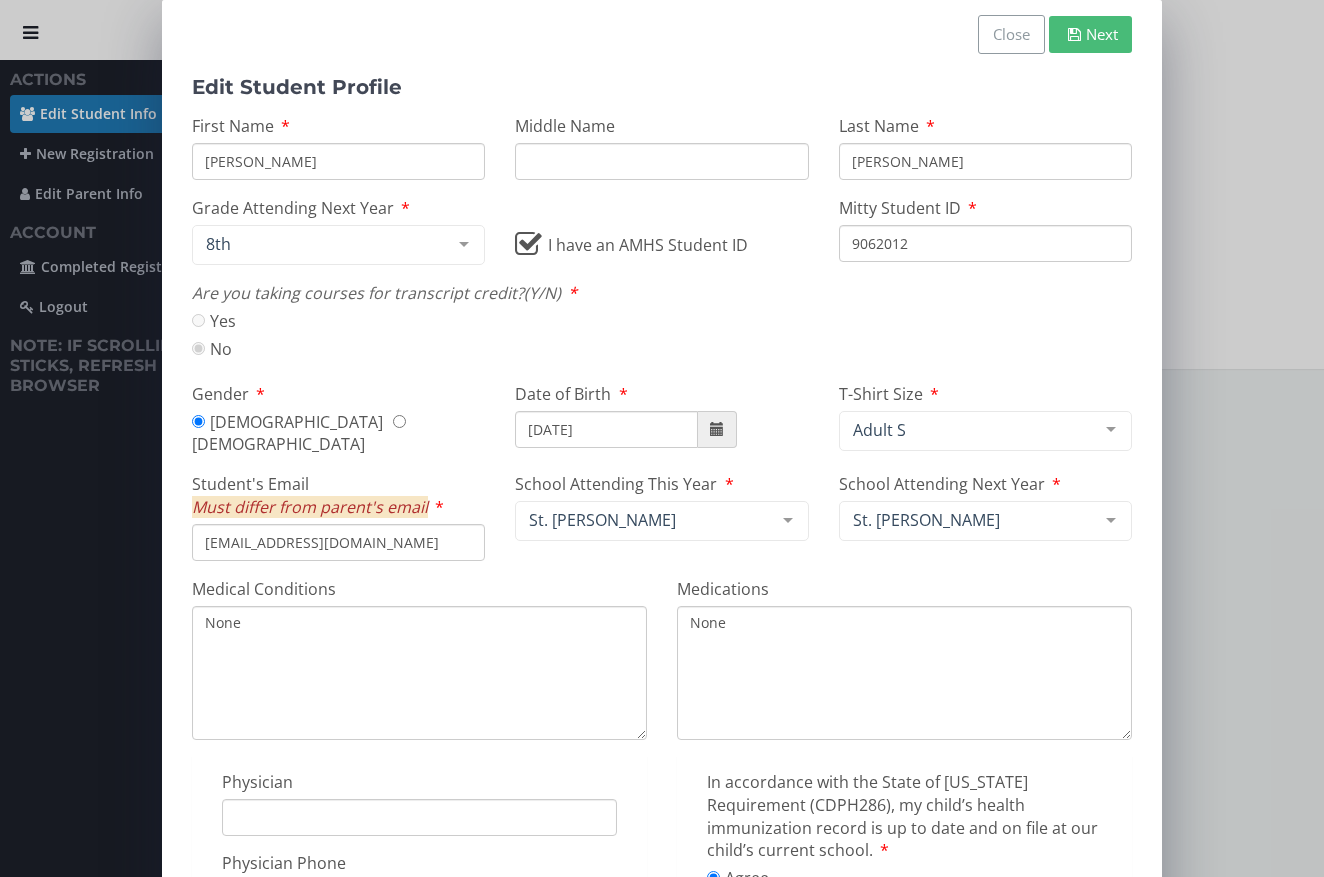 scroll, scrollTop: 195, scrollLeft: 0, axis: vertical 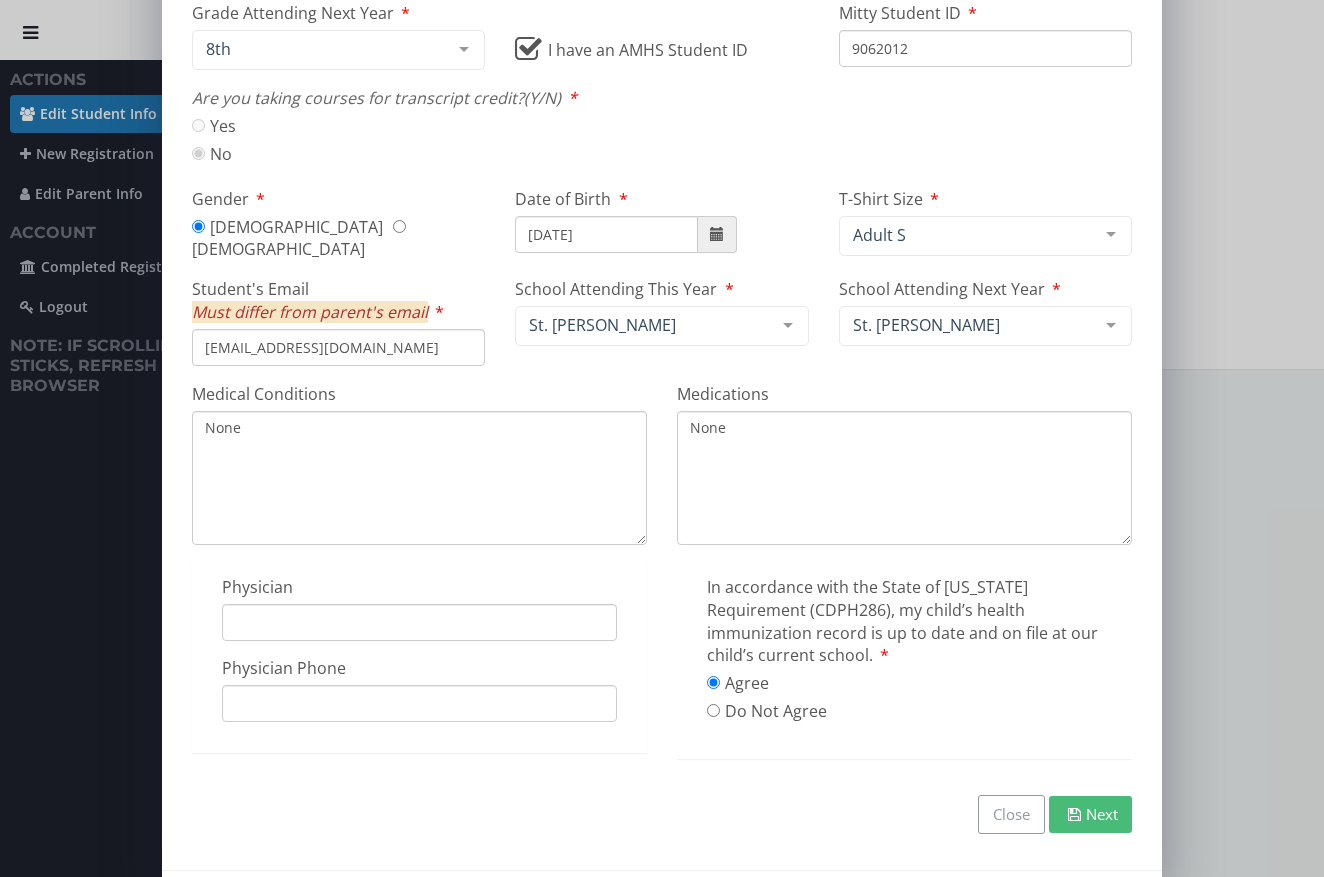 type on "9062012" 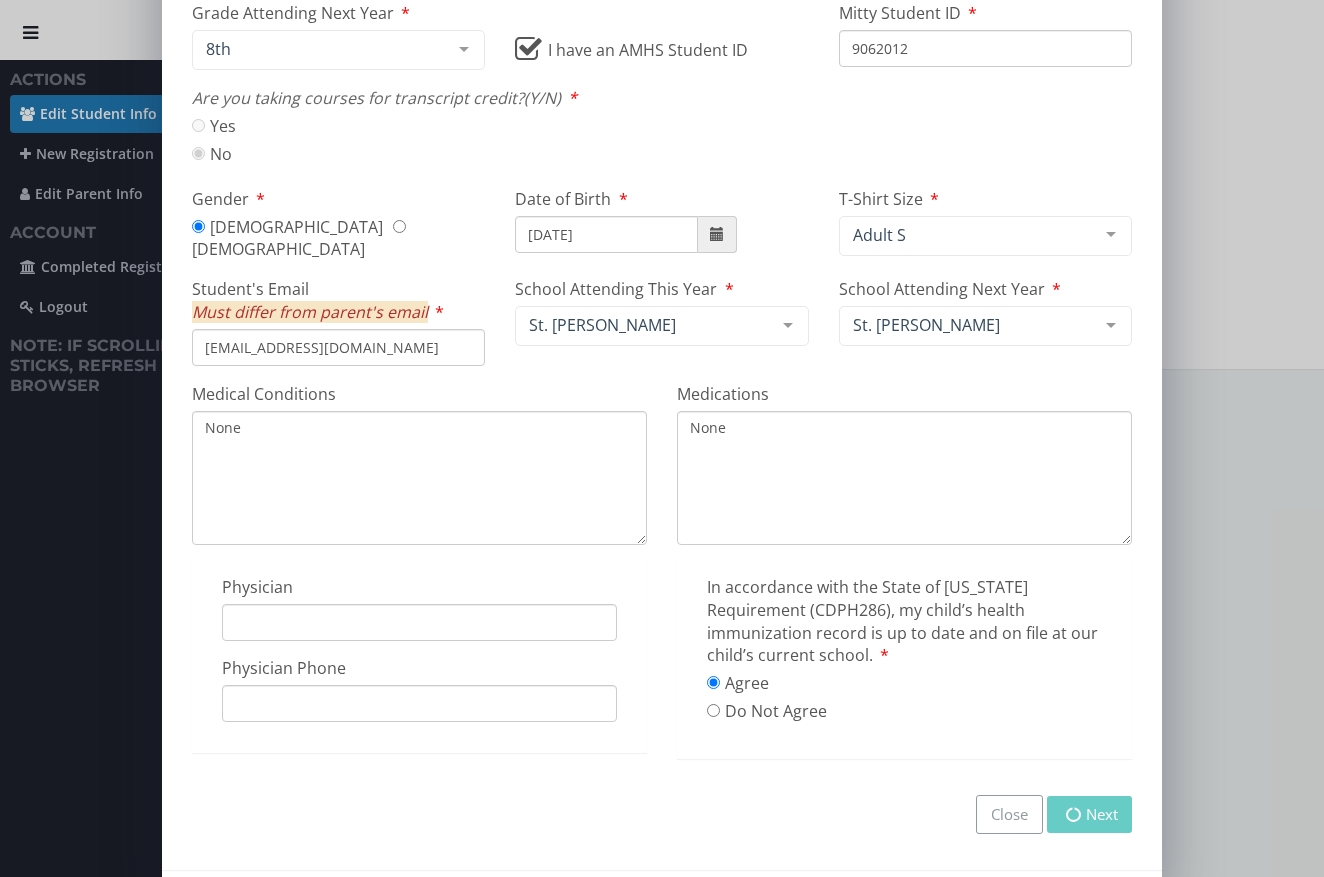 type on "Liam" 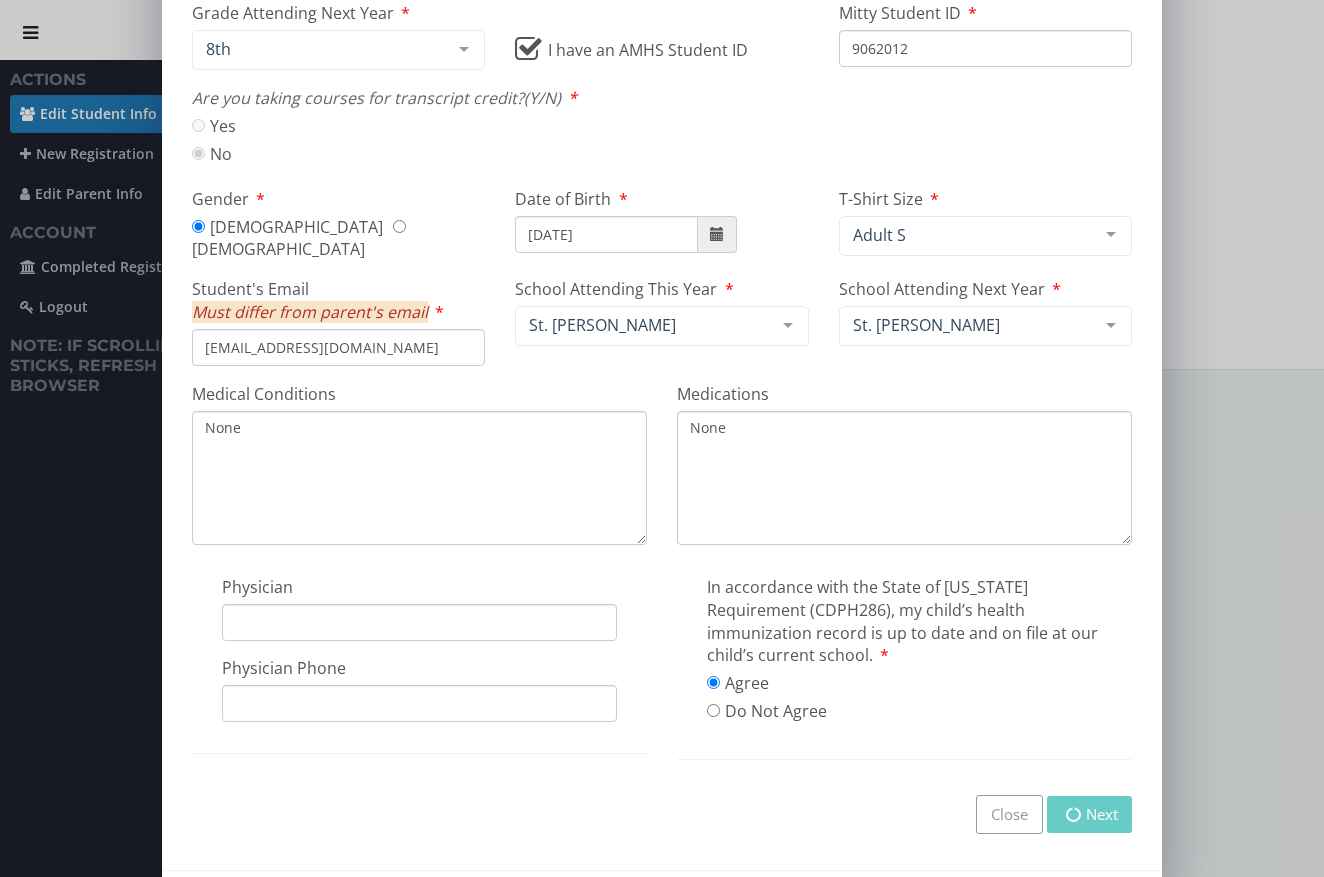 type on "Cristobal" 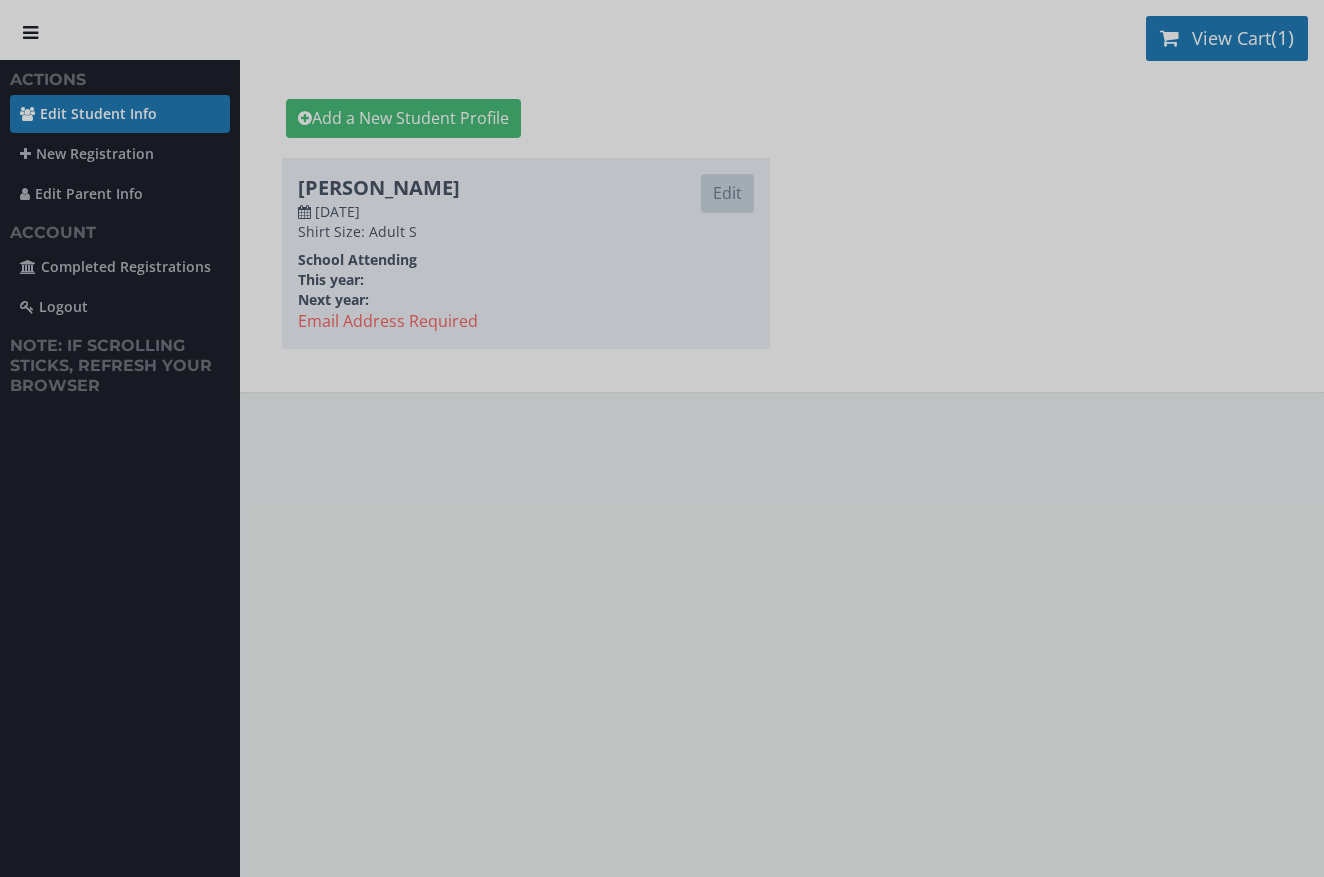 scroll, scrollTop: 96, scrollLeft: 0, axis: vertical 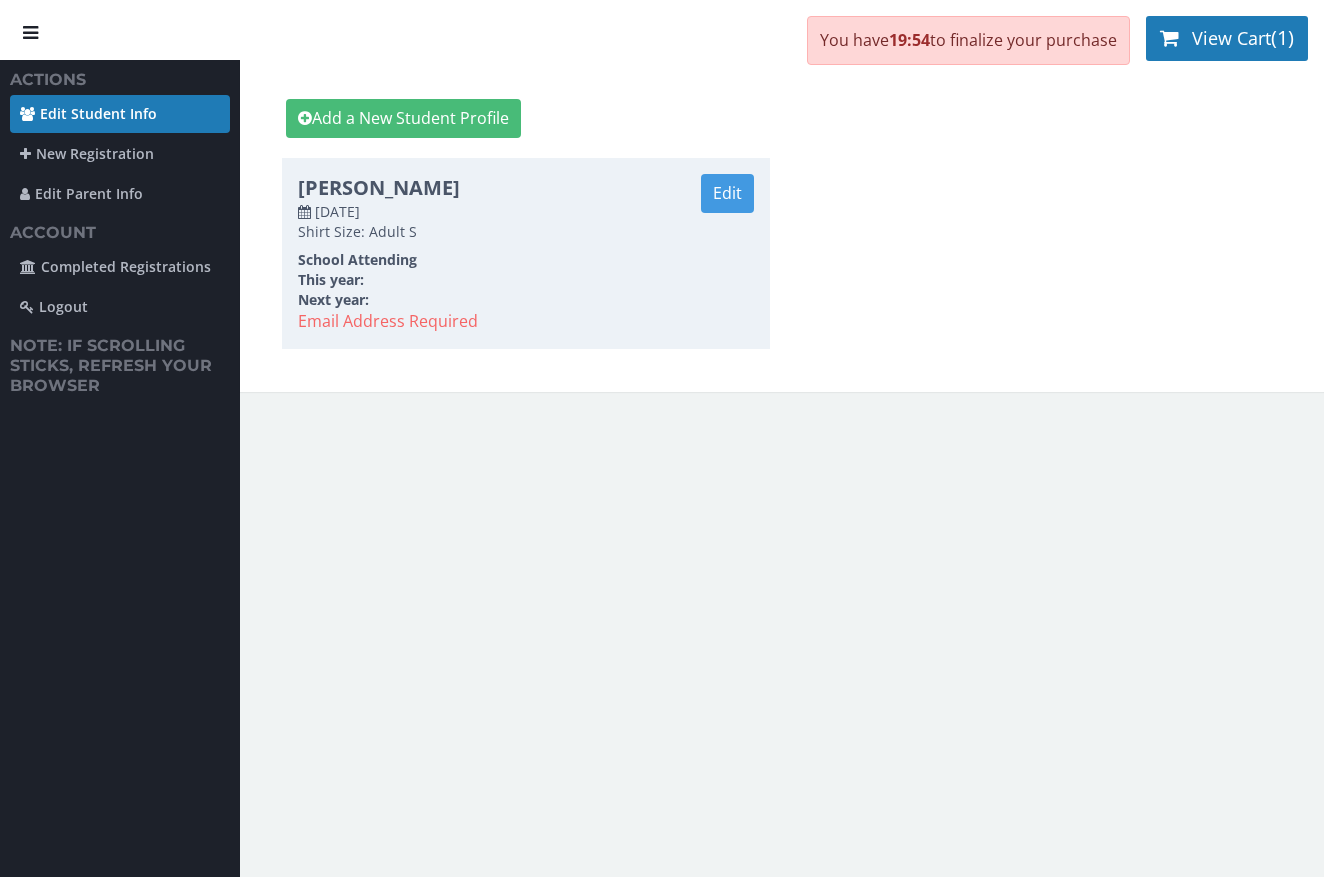 click on "Edit" at bounding box center (727, 193) 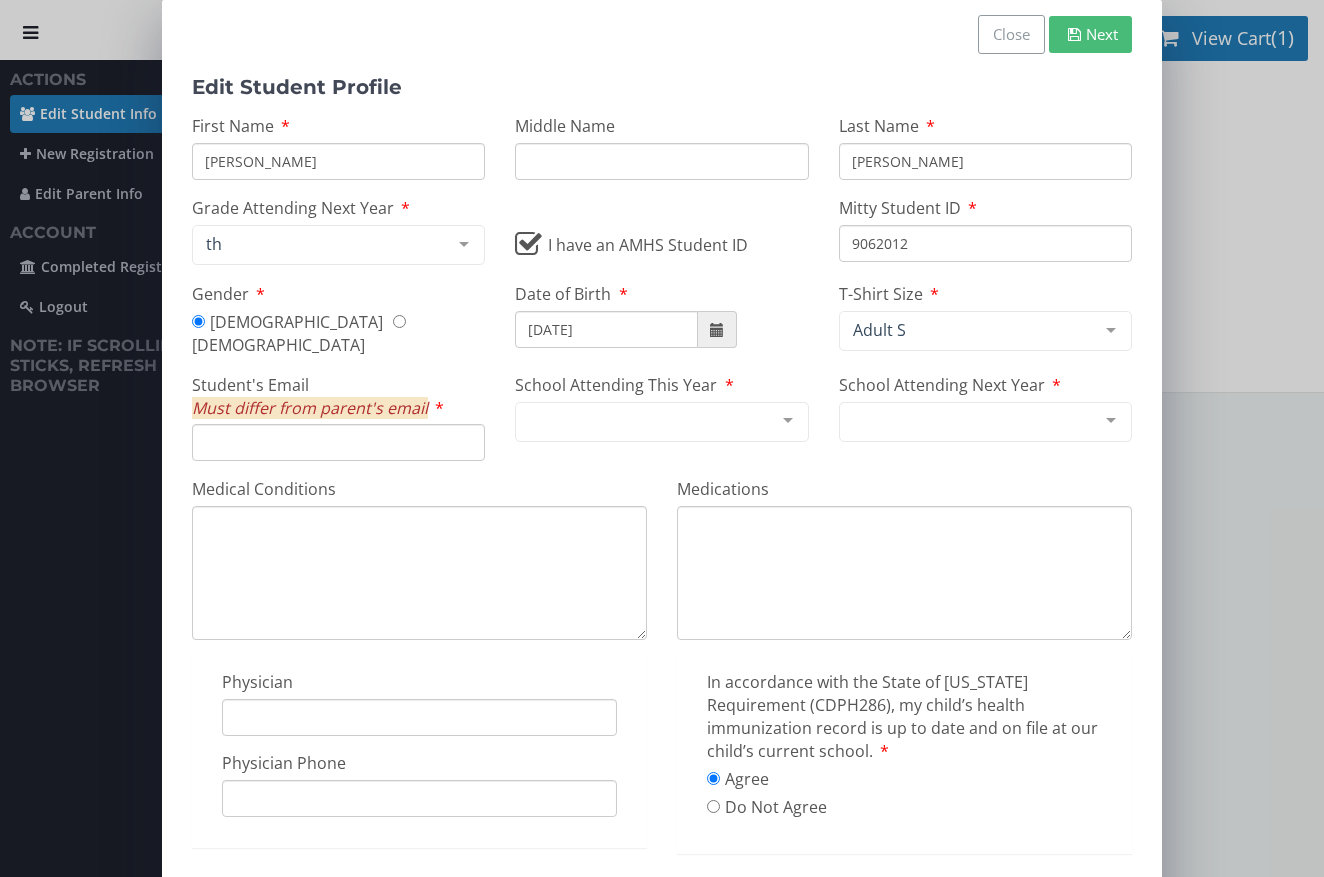 click on "Student's Email  Must differ from parent's email" at bounding box center [338, 442] 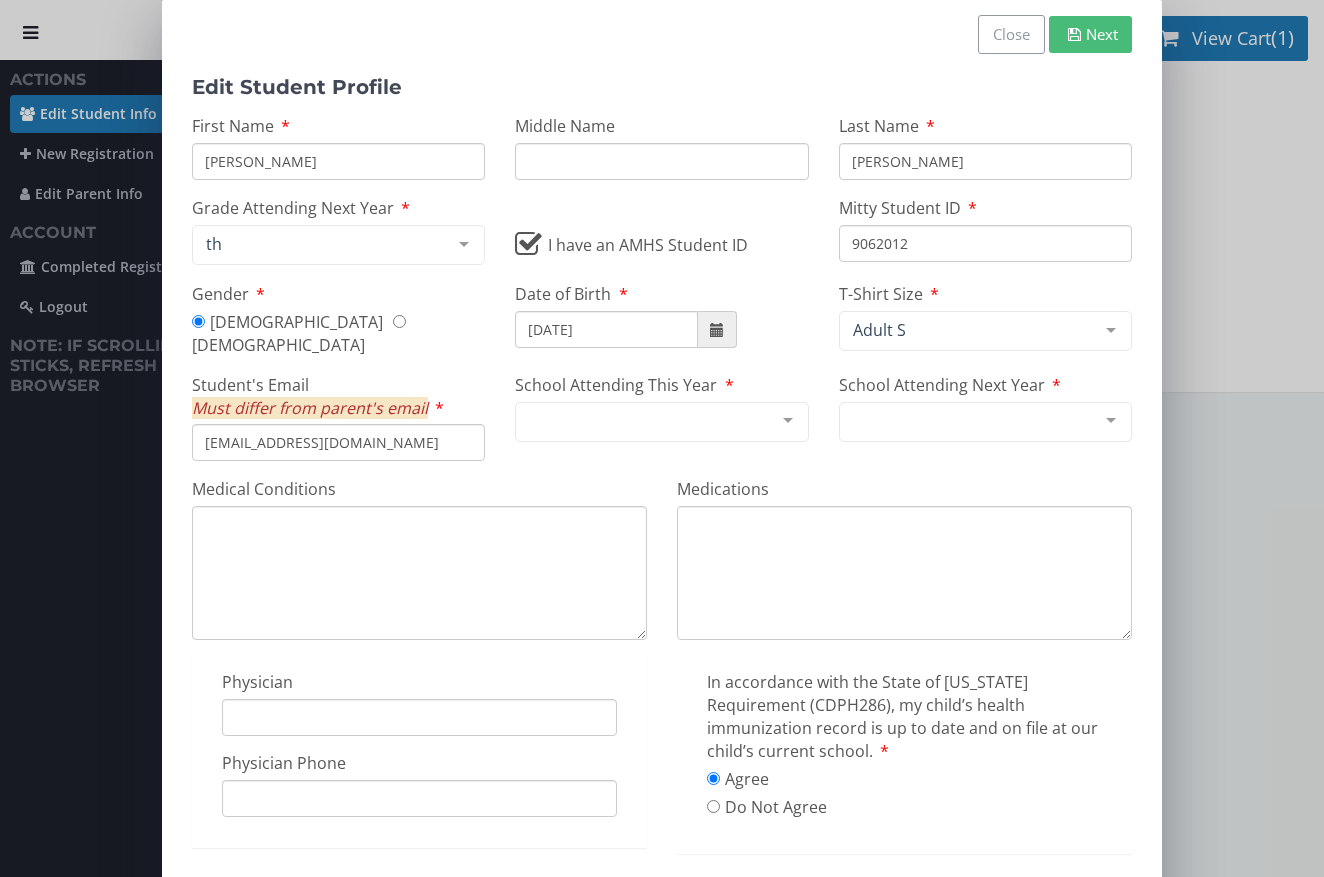 type on "liamcristobal@icloud.com" 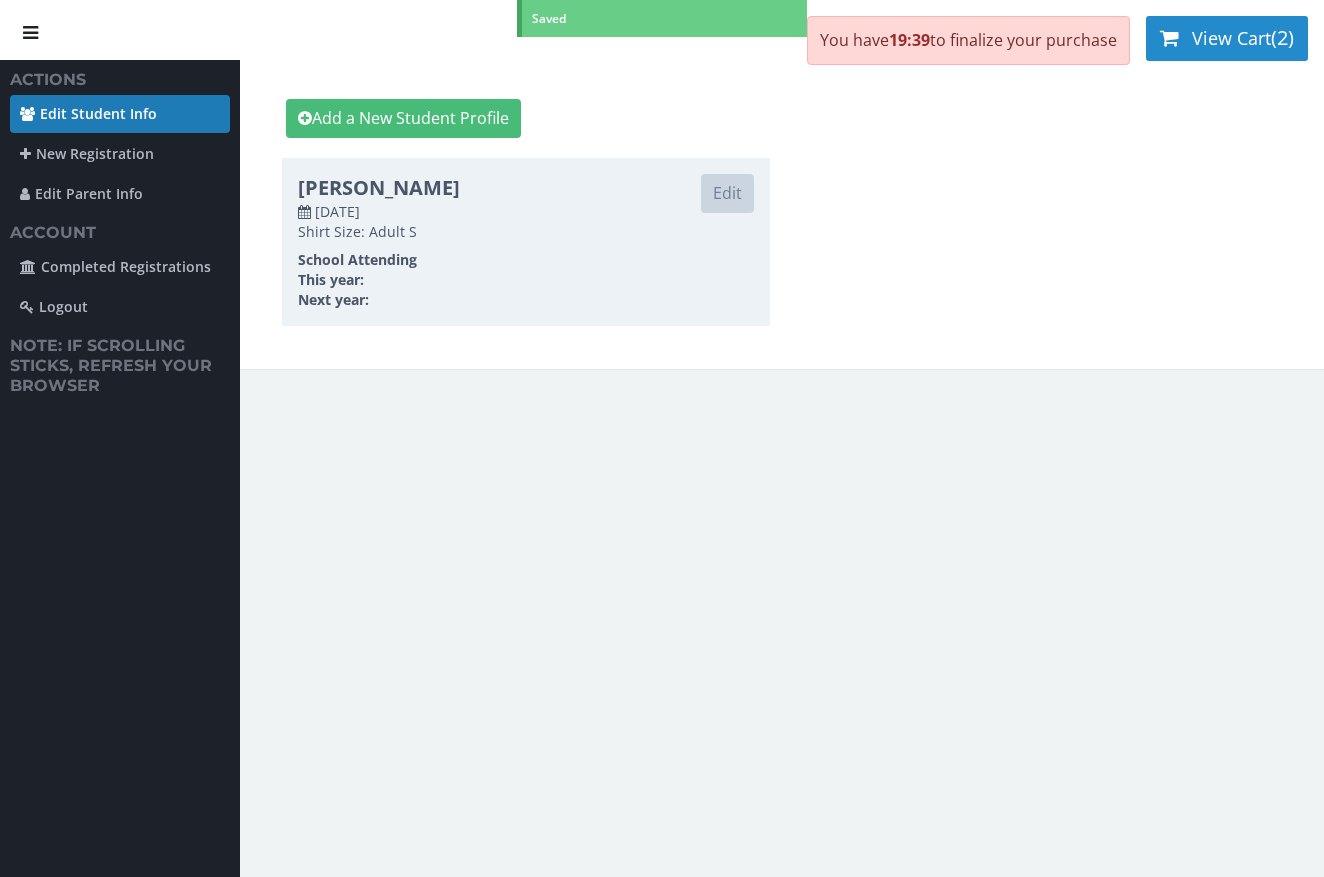 click on "View Cart" at bounding box center (1231, 38) 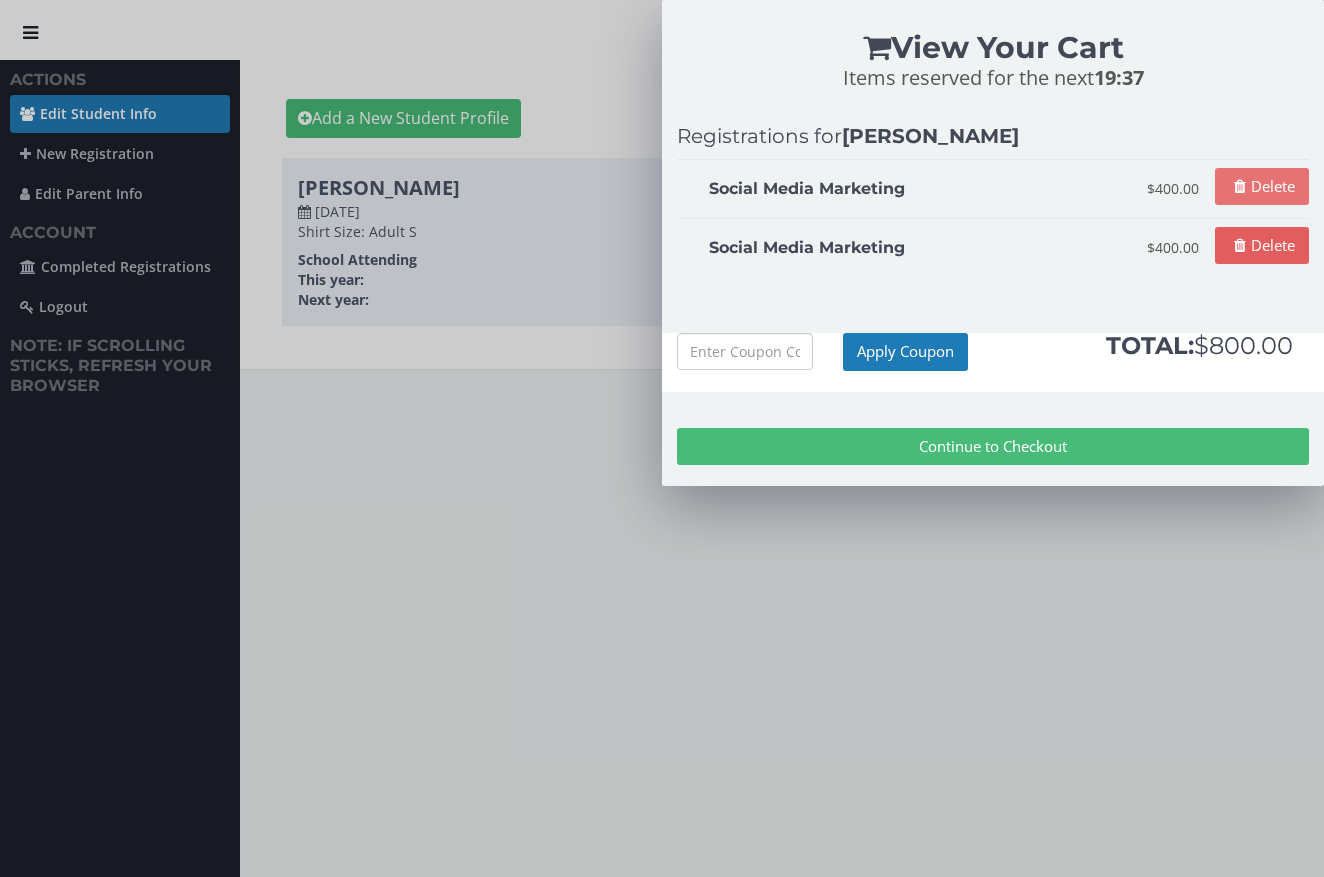 click on "Delete" at bounding box center [1262, 186] 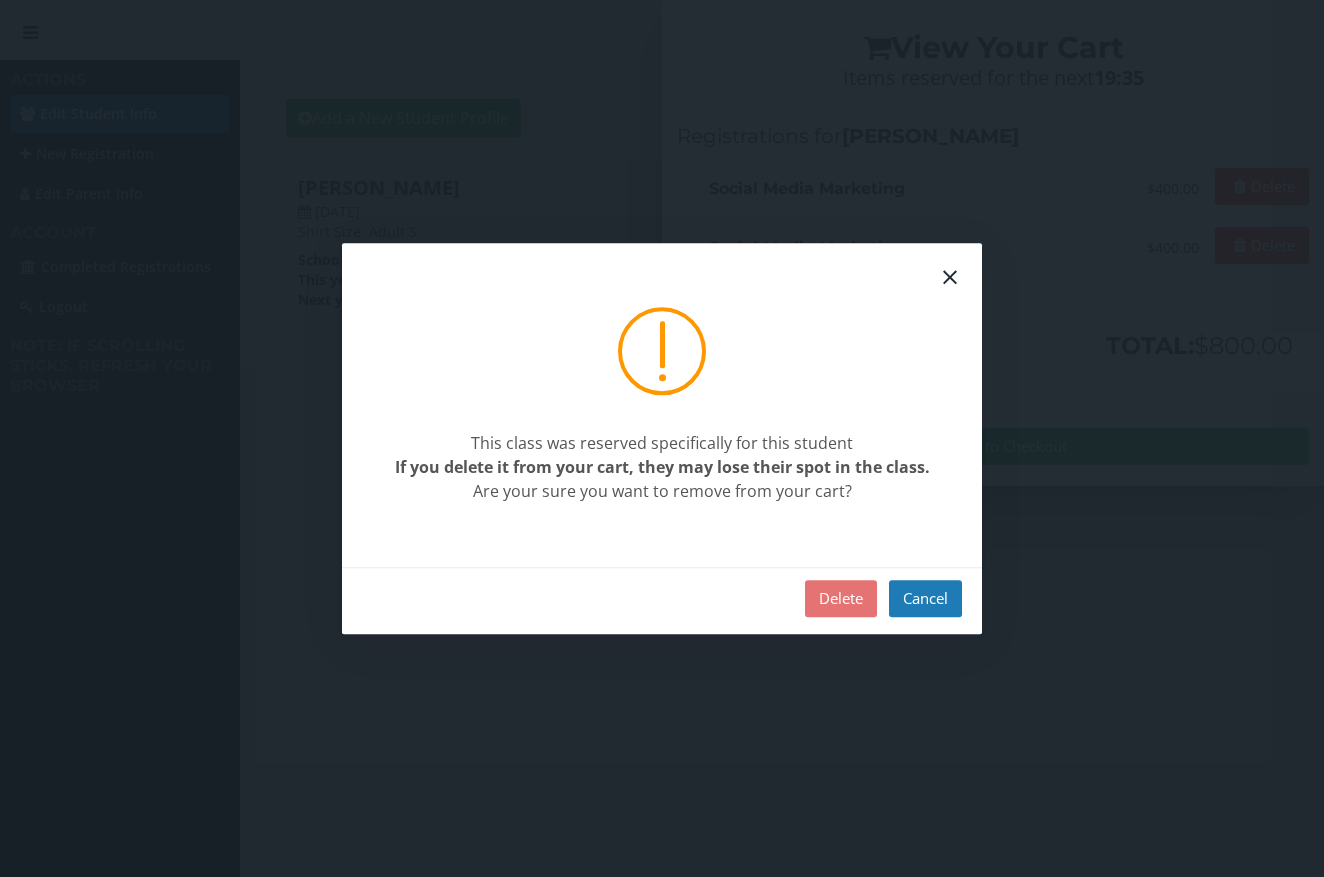 click on "Delete" at bounding box center (841, 598) 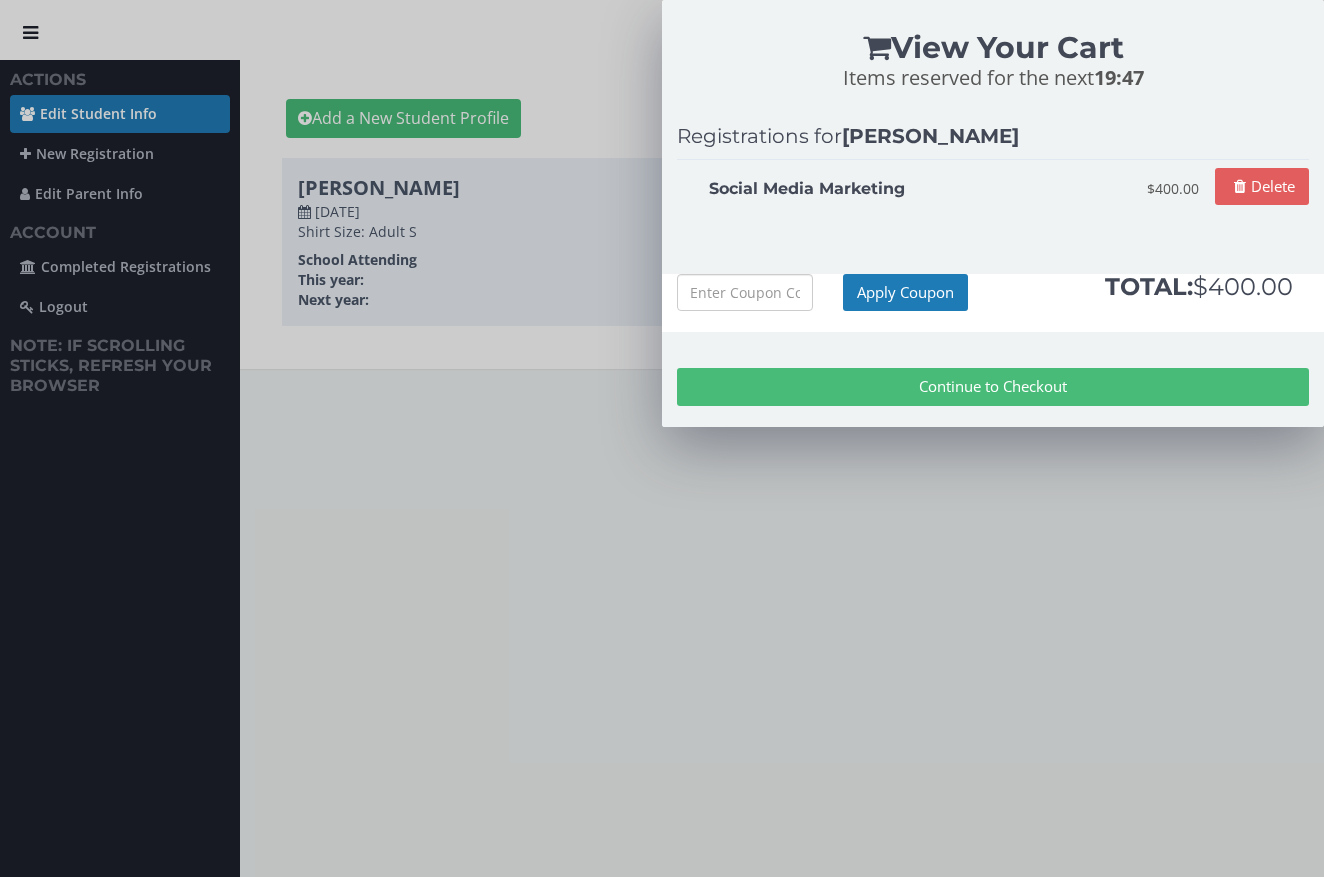 click on "Continue to Checkout" at bounding box center (993, 386) 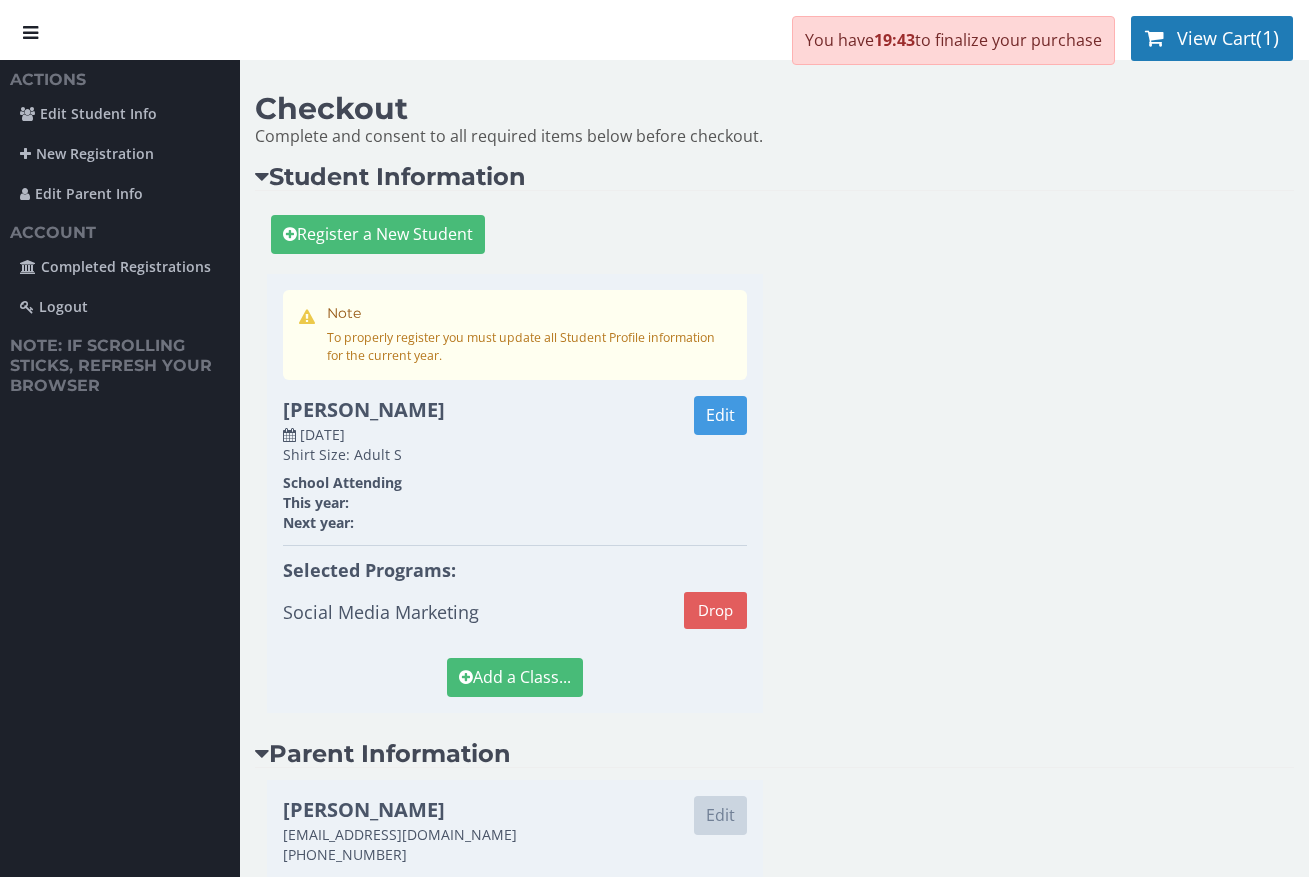 click on "Edit" at bounding box center (720, 415) 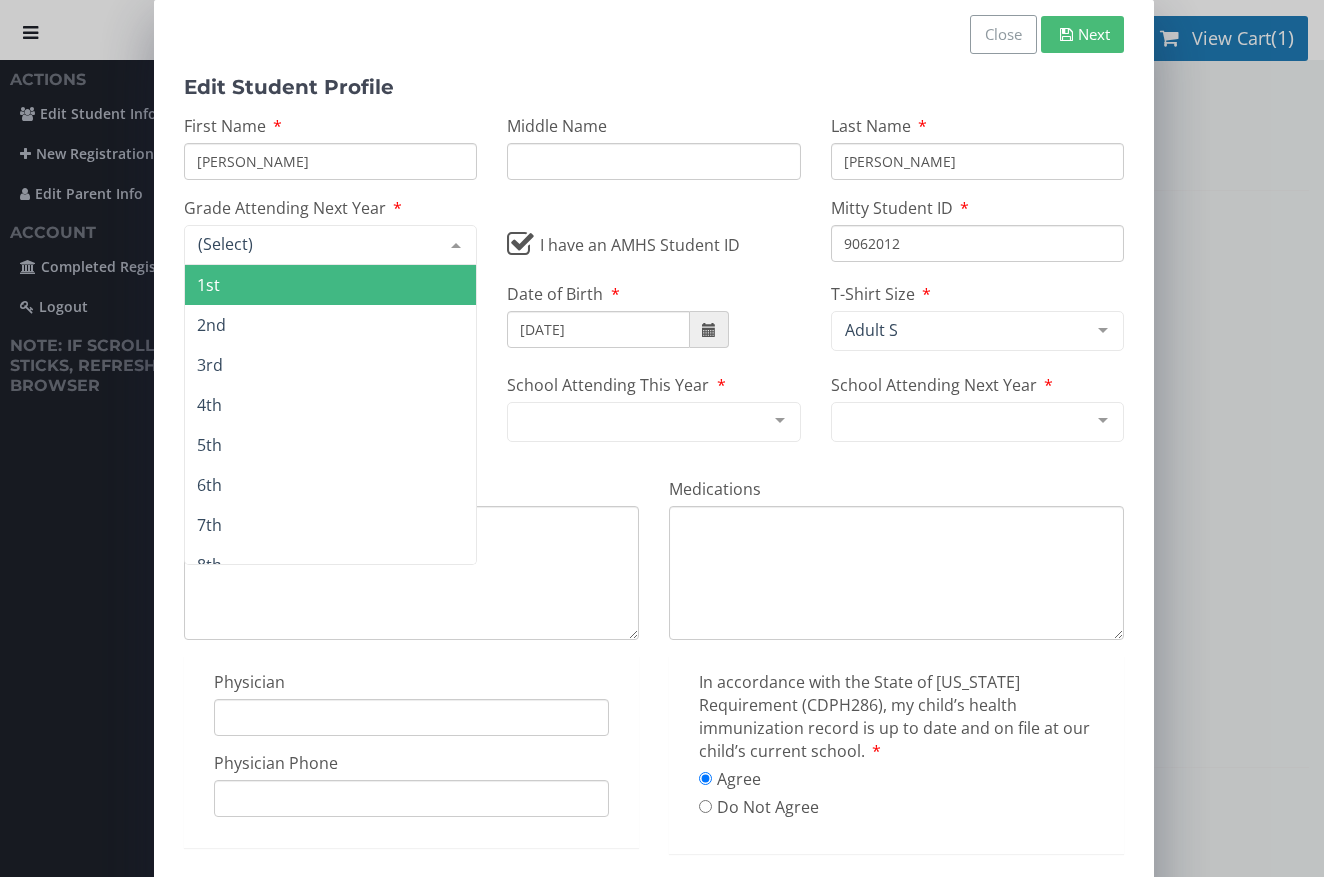 drag, startPoint x: 234, startPoint y: 243, endPoint x: 206, endPoint y: 245, distance: 28.071337 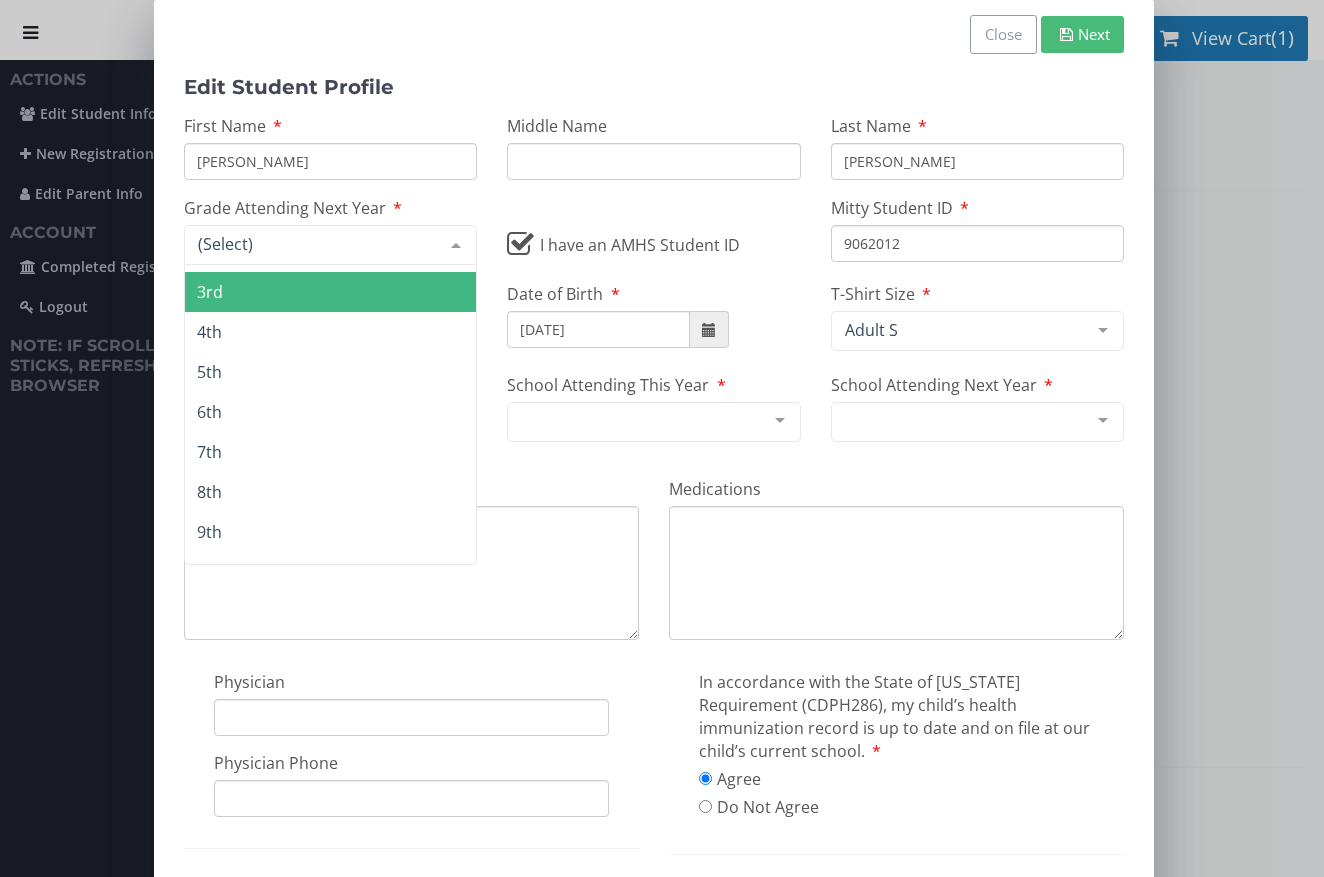 scroll, scrollTop: 181, scrollLeft: 0, axis: vertical 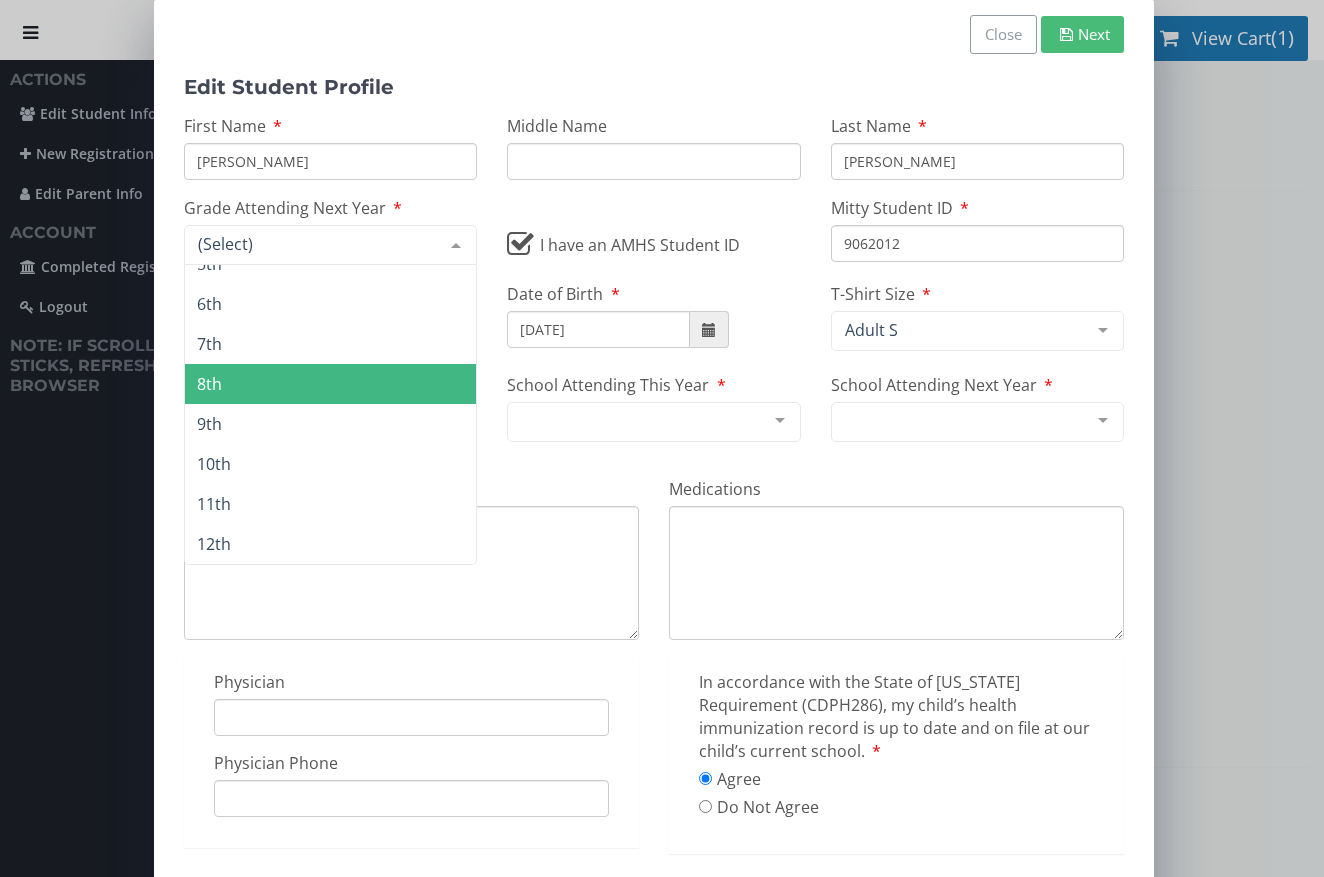 click on "8th" at bounding box center [330, 384] 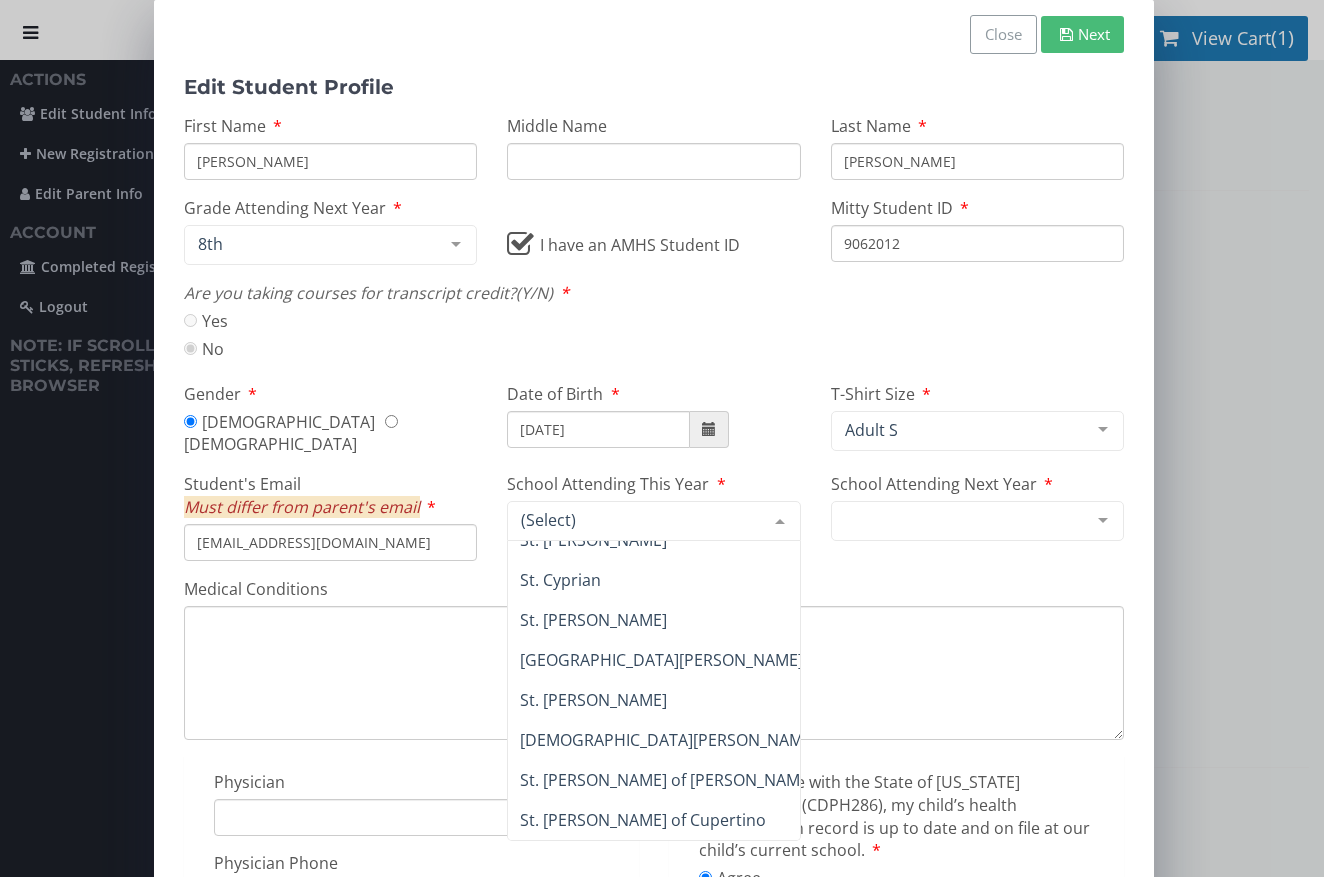 scroll, scrollTop: 4750, scrollLeft: 0, axis: vertical 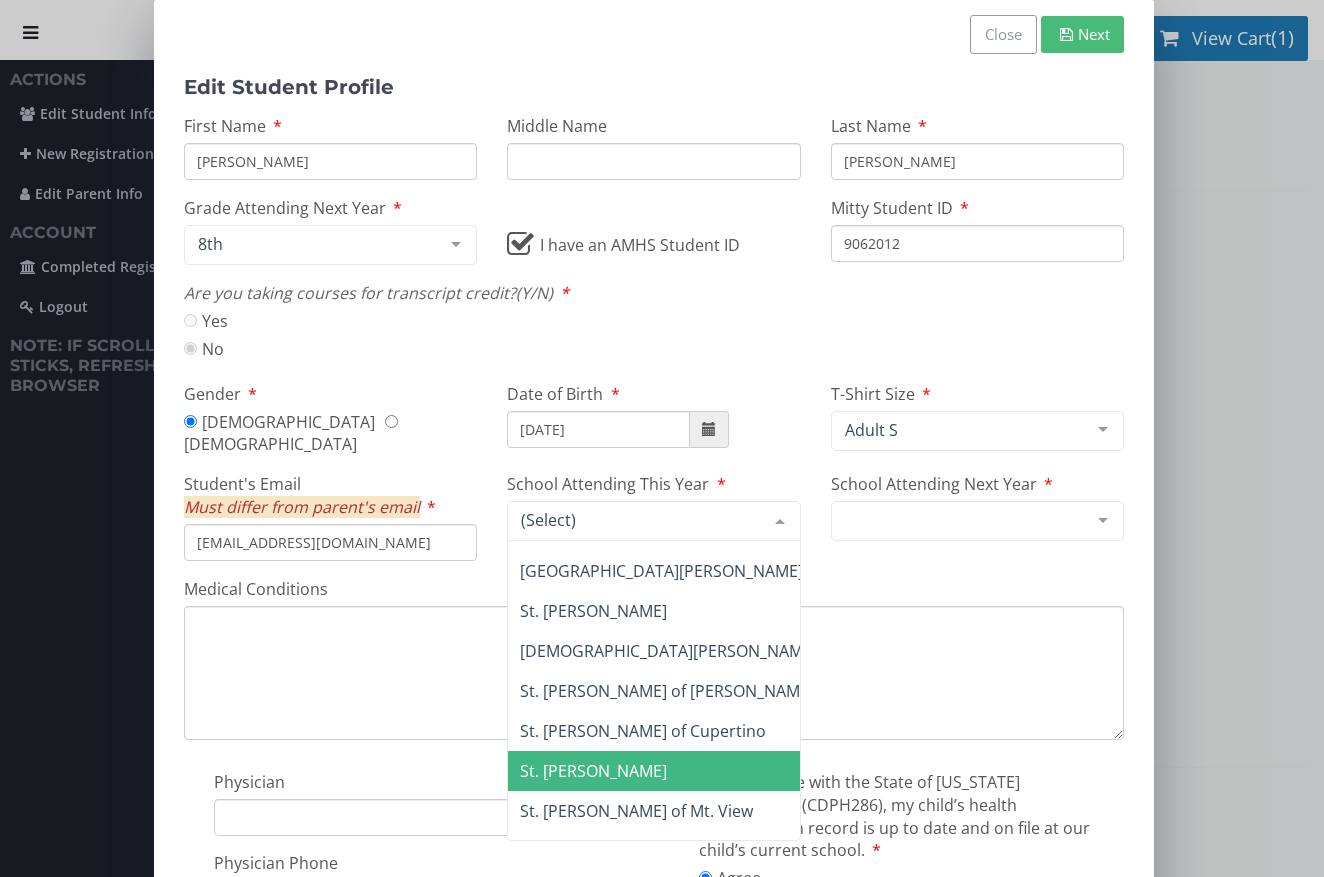 click on "St. Joseph of Fremont" at bounding box center (807, 771) 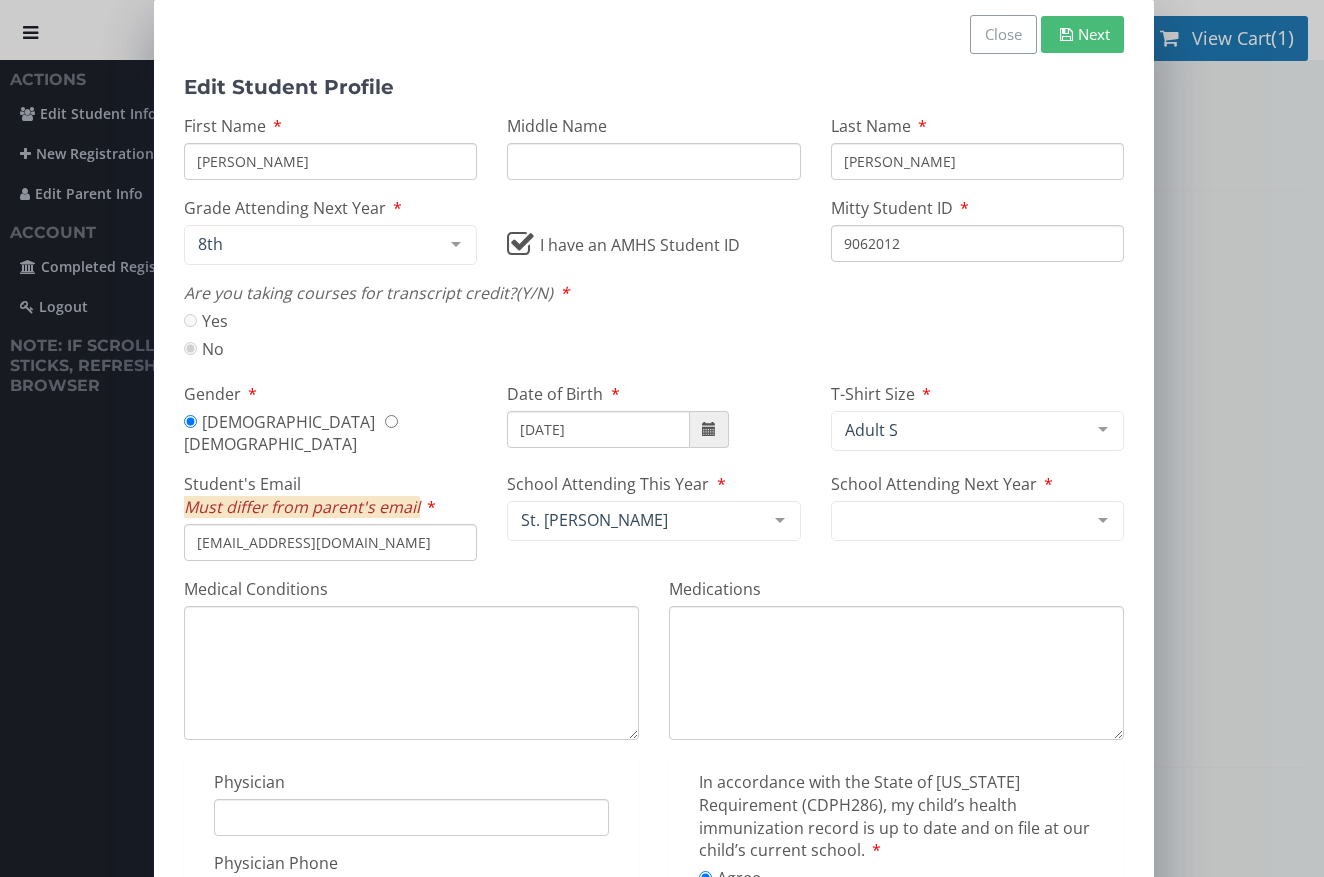 click at bounding box center (1103, 521) 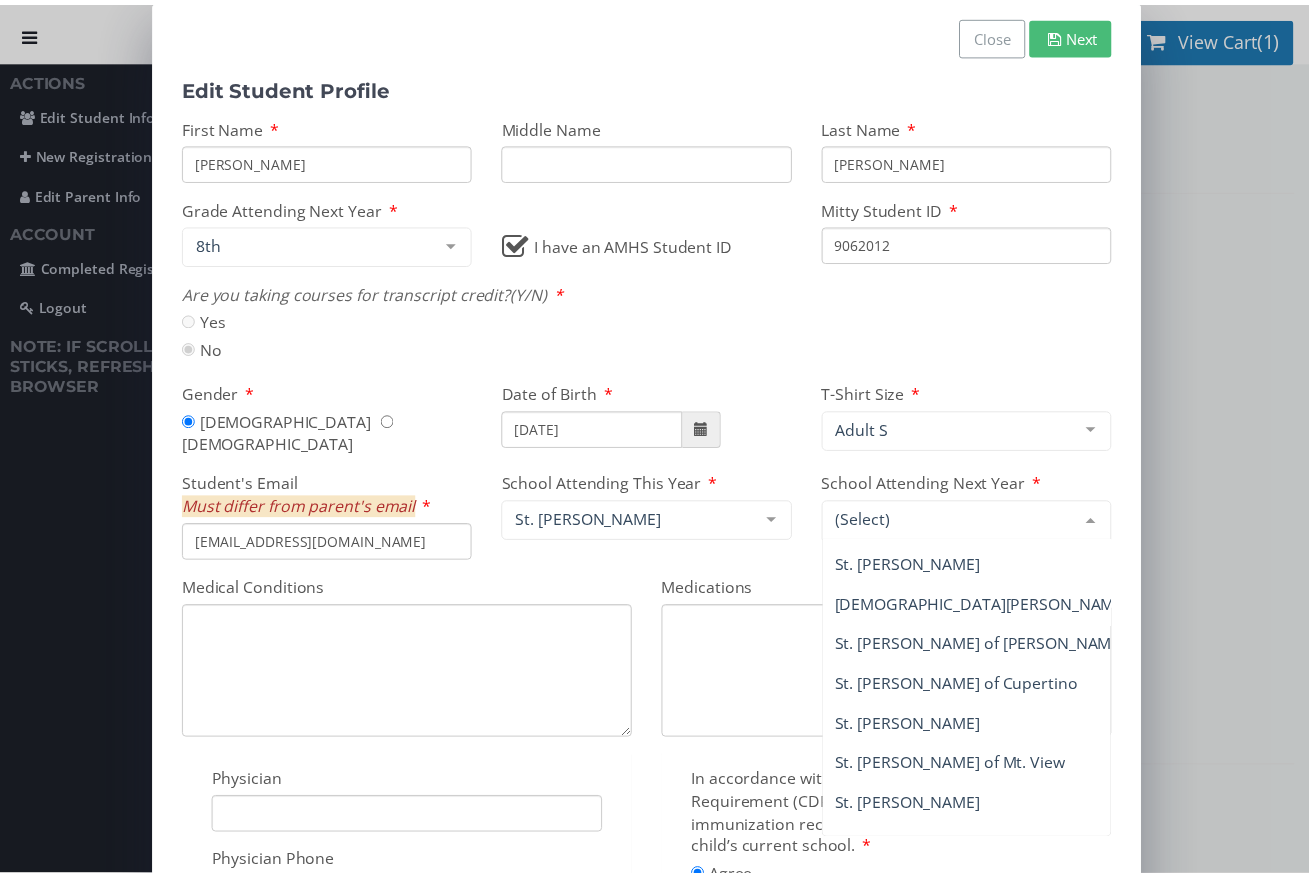 scroll, scrollTop: 4862, scrollLeft: 0, axis: vertical 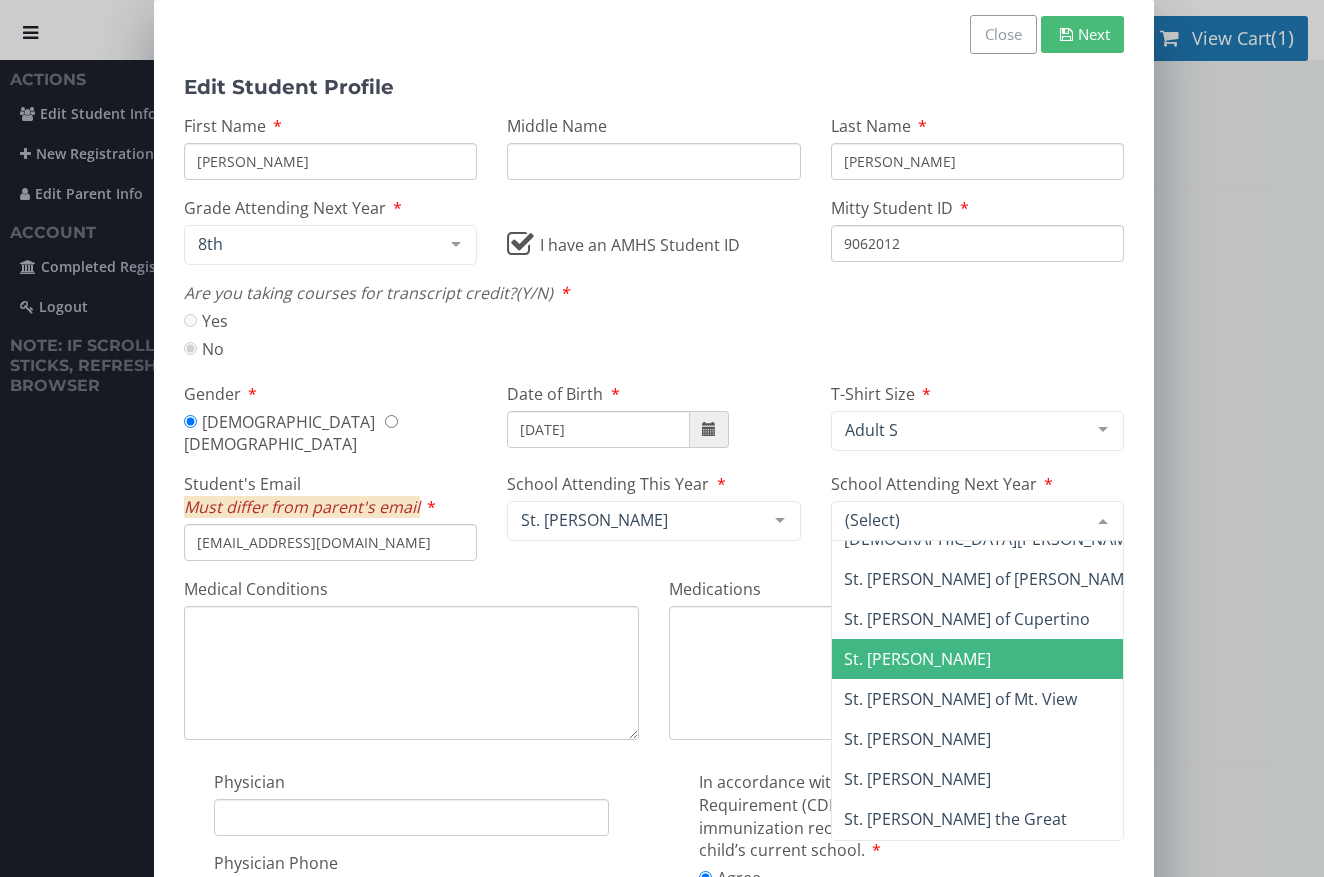 click on "St. Joseph of Fremont" at bounding box center (1131, 659) 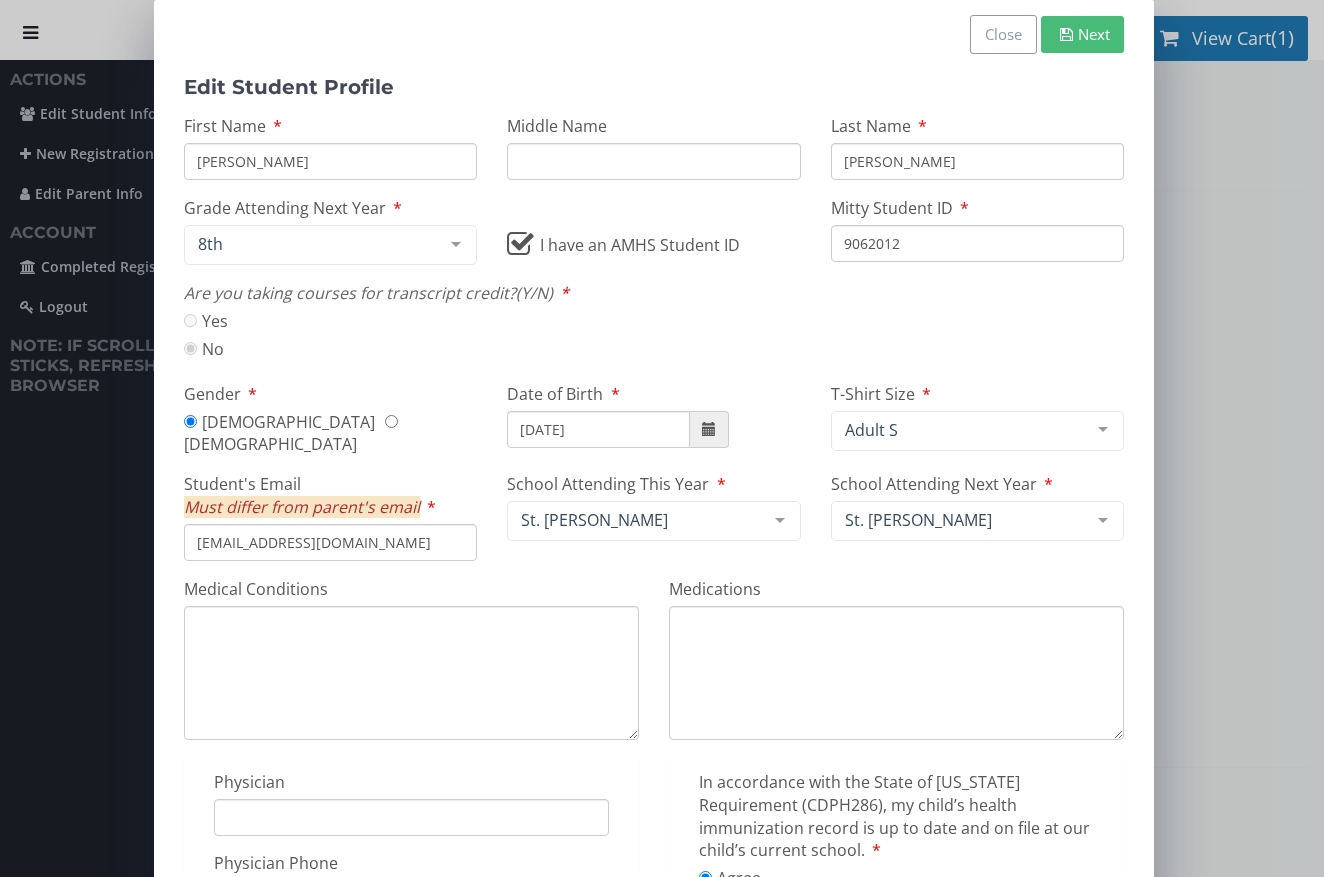 click on "Next" at bounding box center (1082, 34) 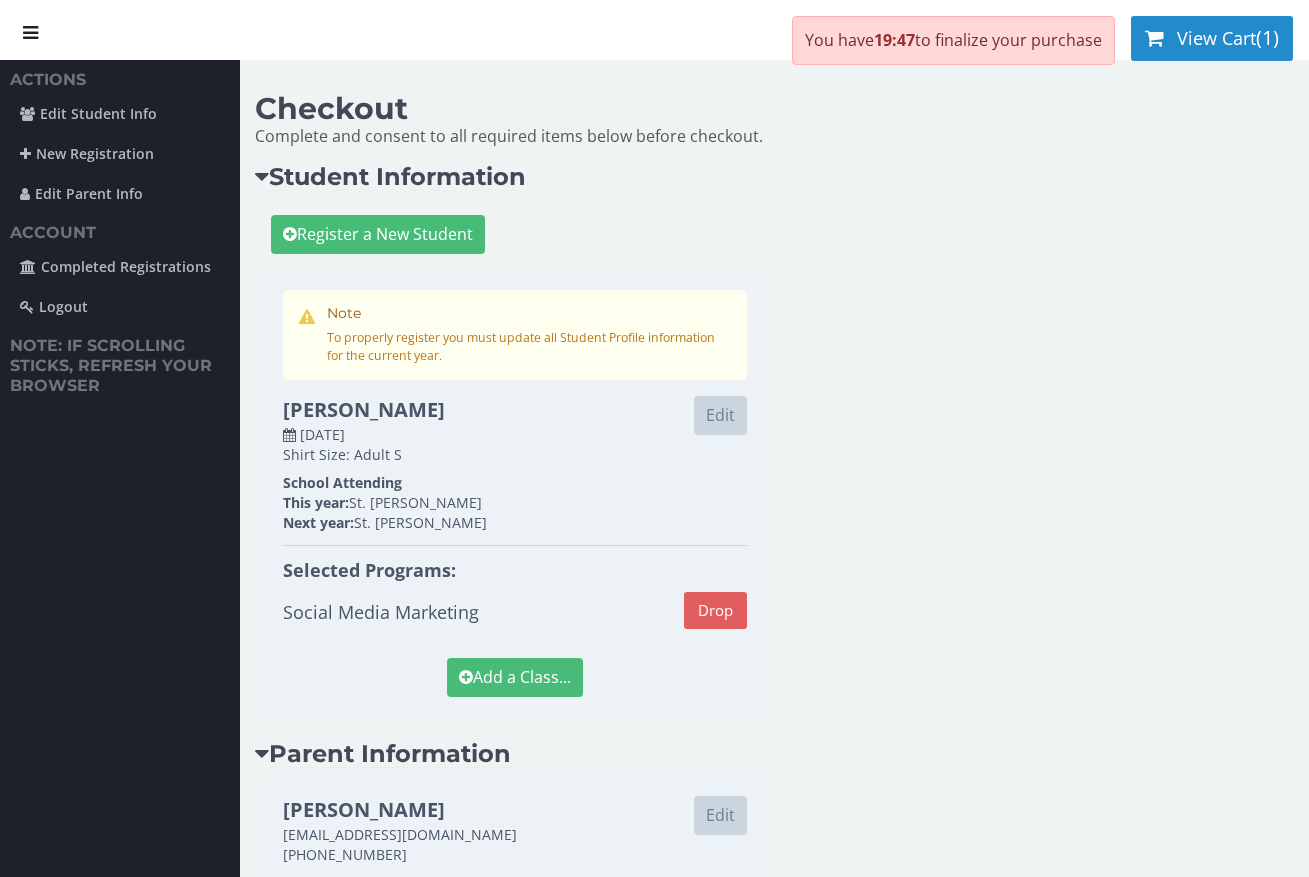 click on "View Cart  (1)" at bounding box center (1212, 38) 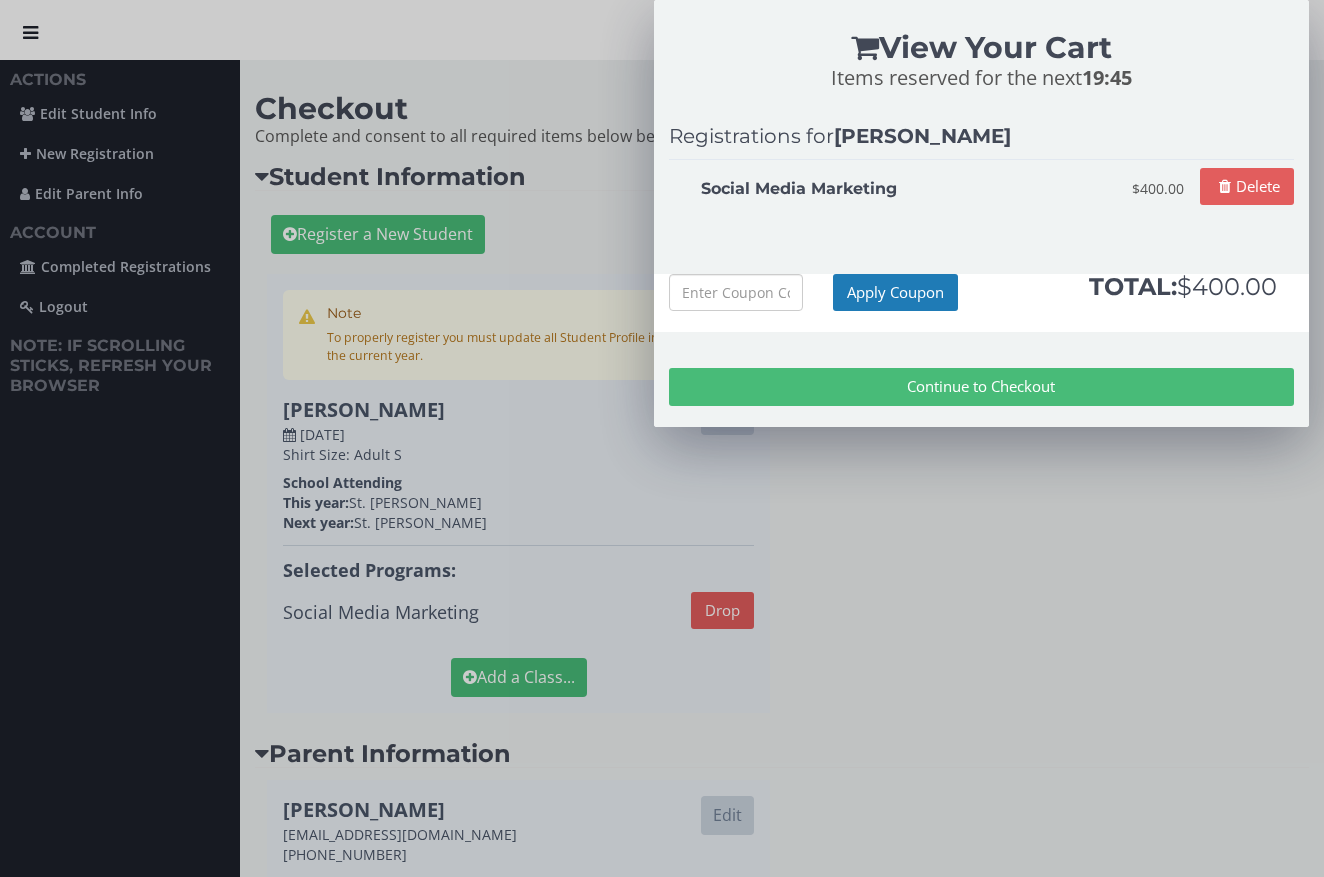 click on "Continue to Checkout" at bounding box center [981, 386] 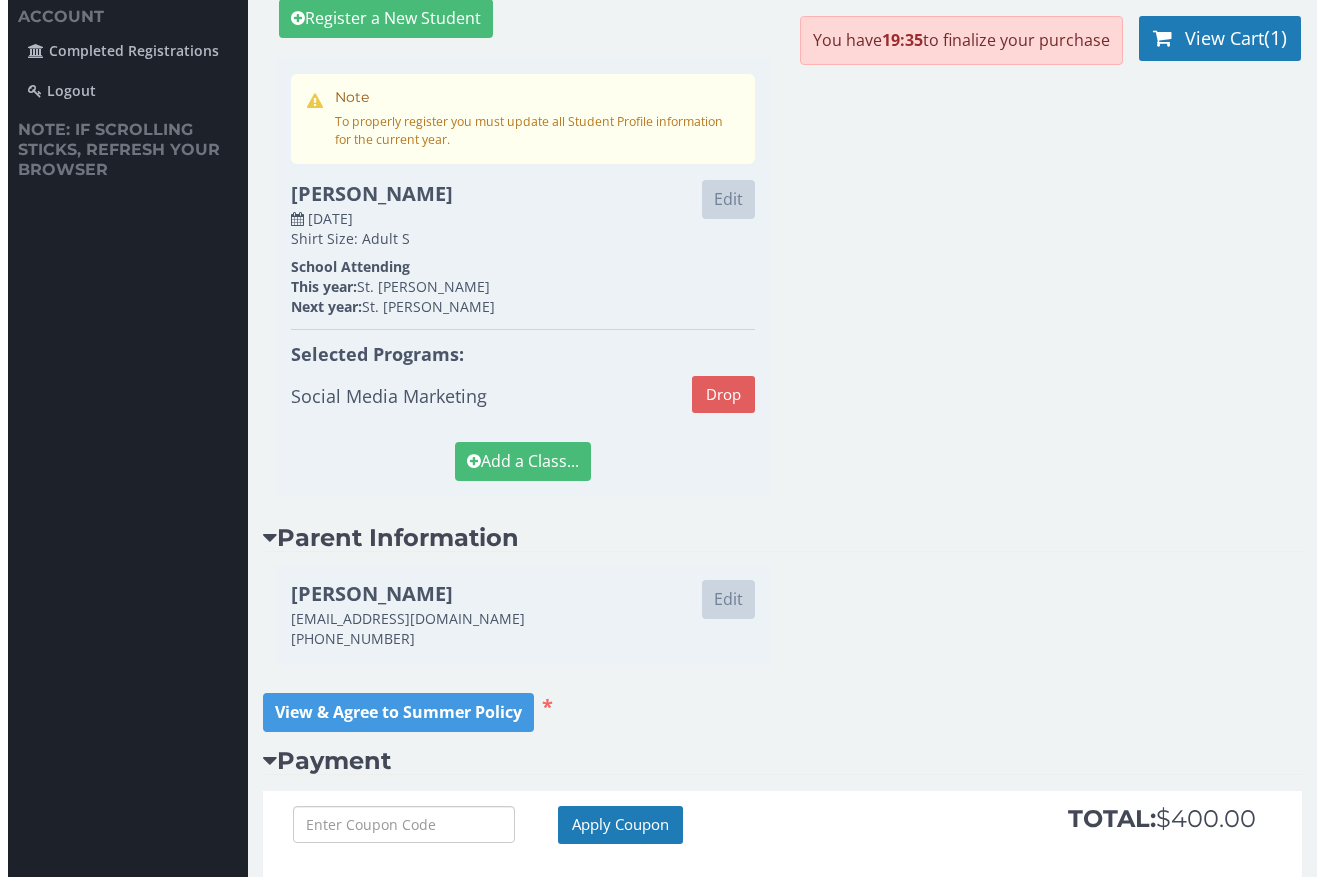 scroll, scrollTop: 212, scrollLeft: 0, axis: vertical 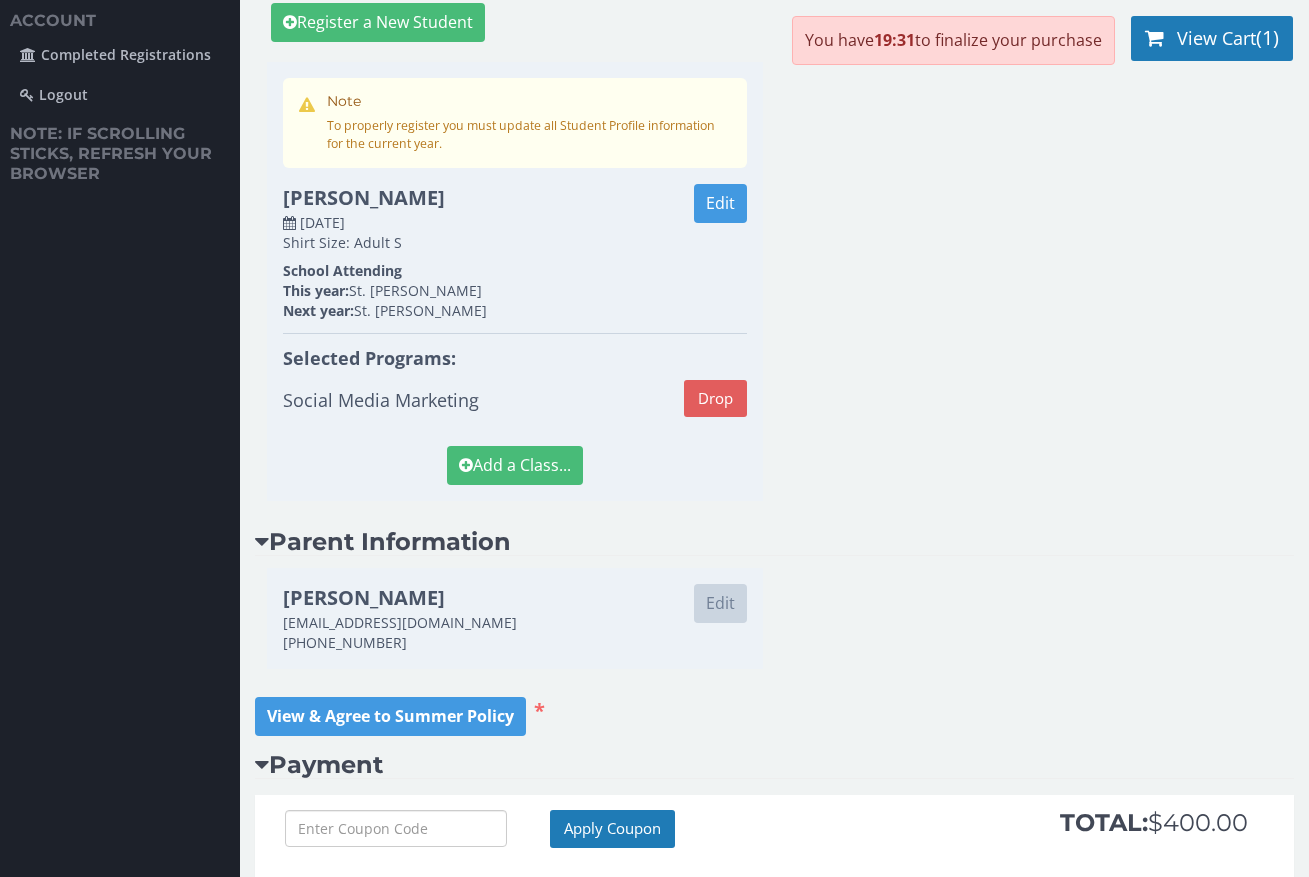 click on "Edit" at bounding box center (720, 203) 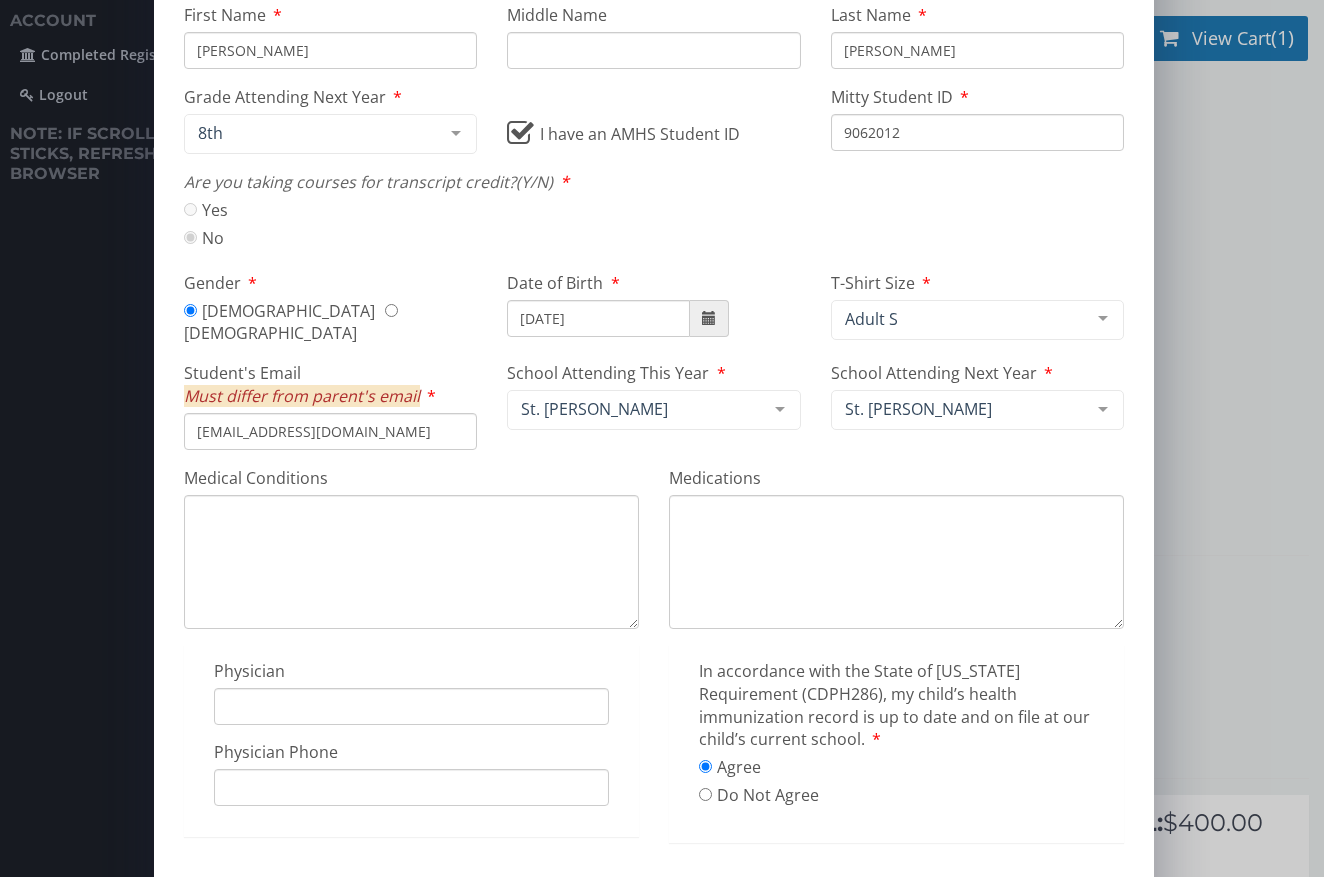 scroll, scrollTop: 181, scrollLeft: 0, axis: vertical 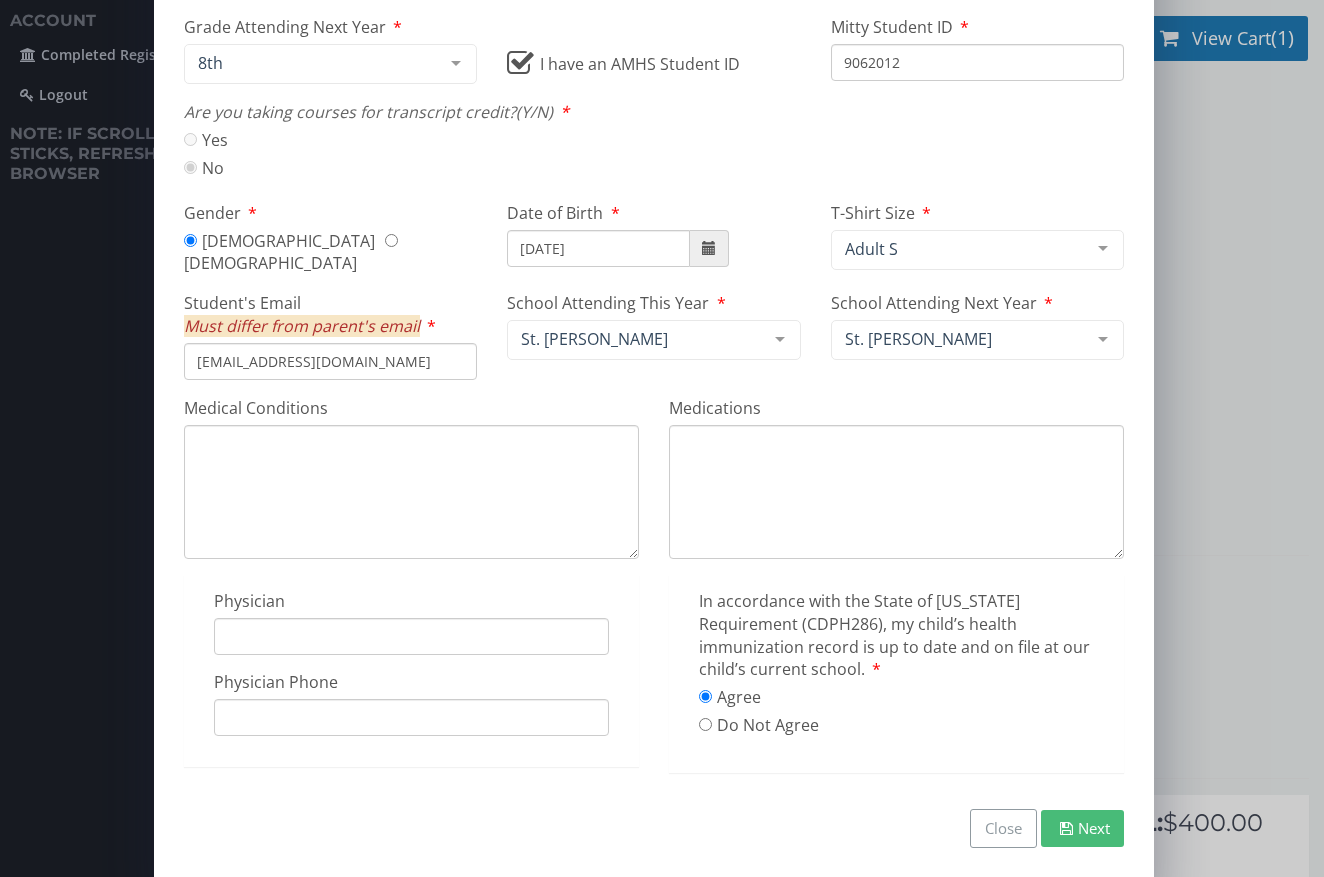 click on "Medical Conditions" at bounding box center [411, 492] 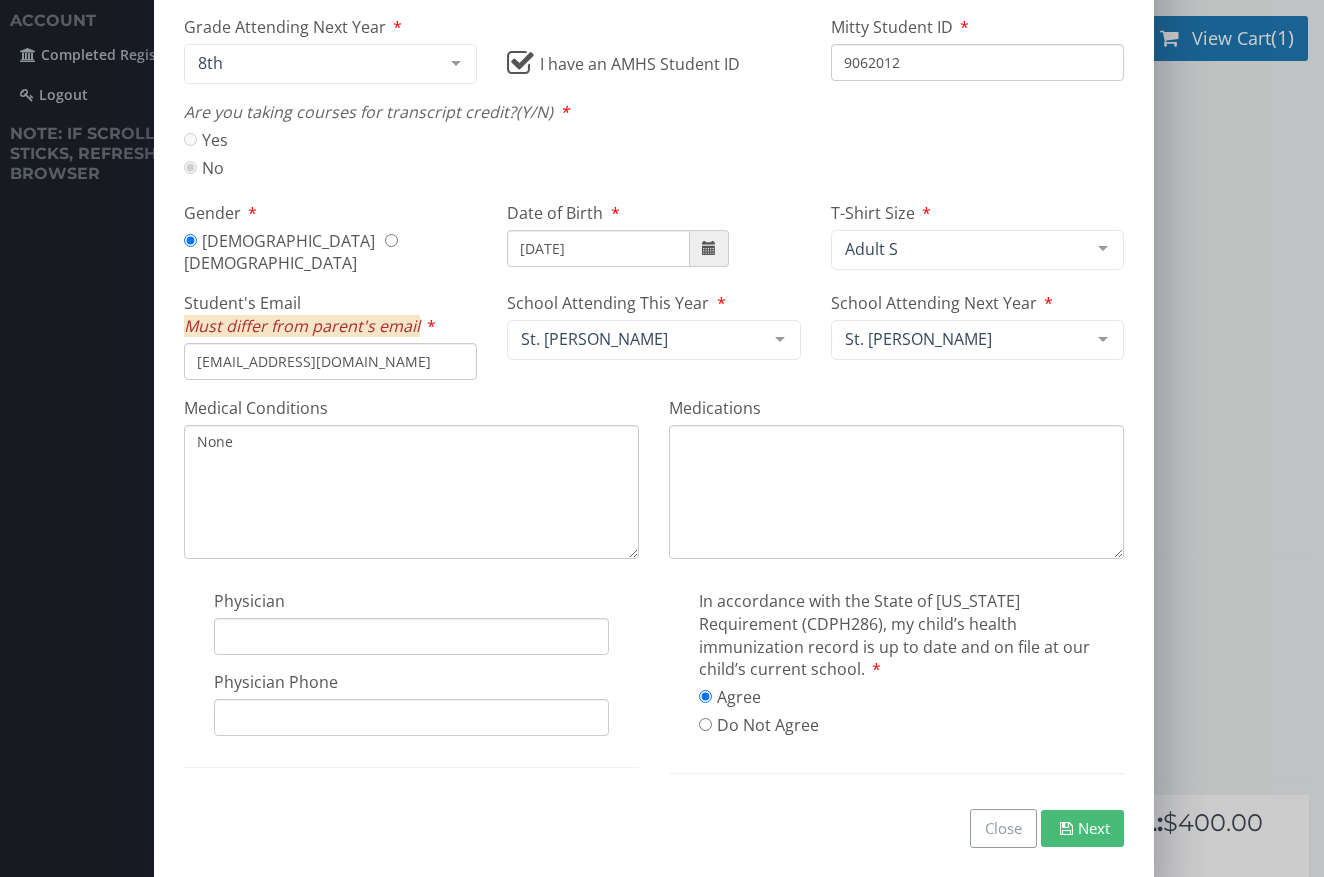type on "None" 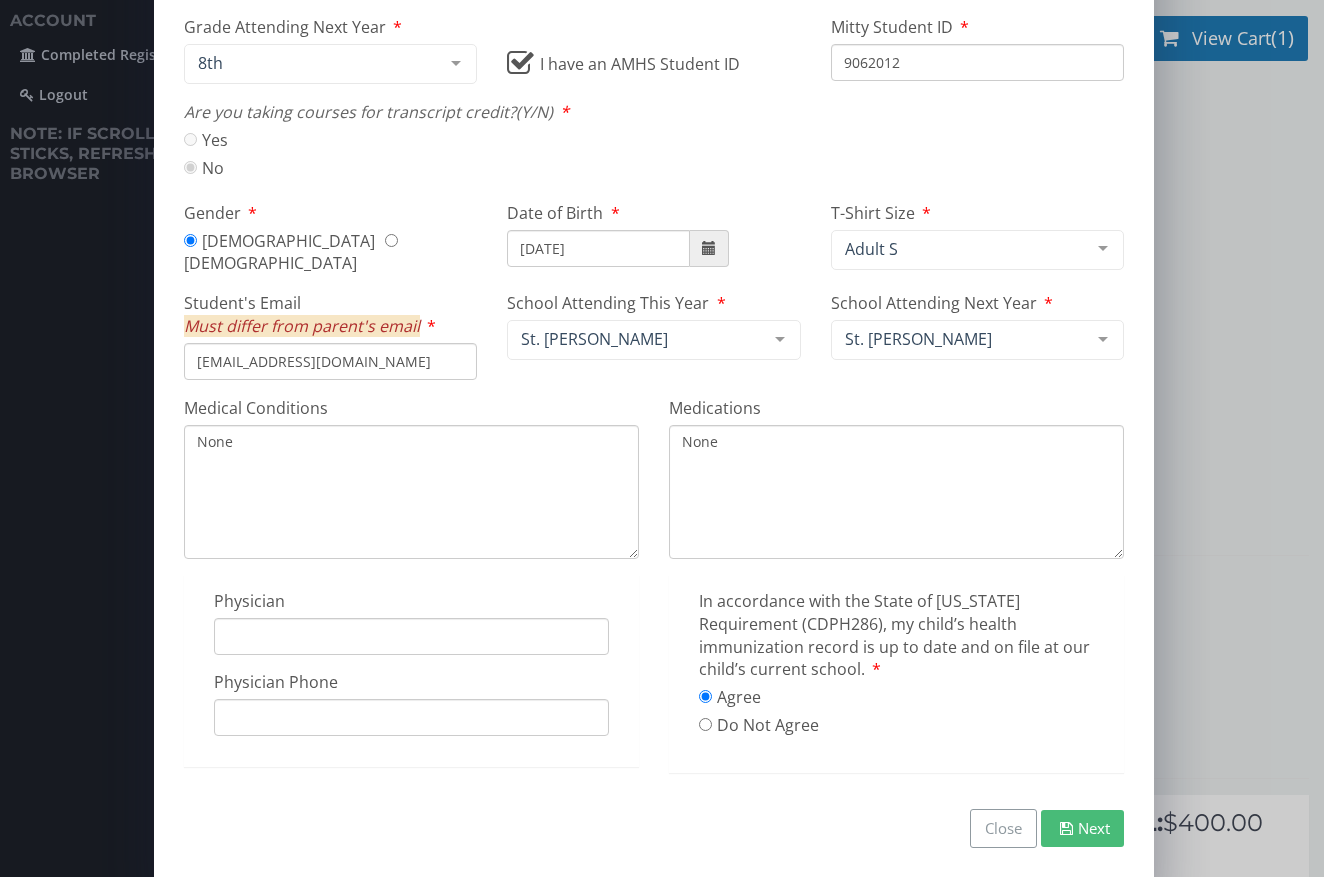 type on "None" 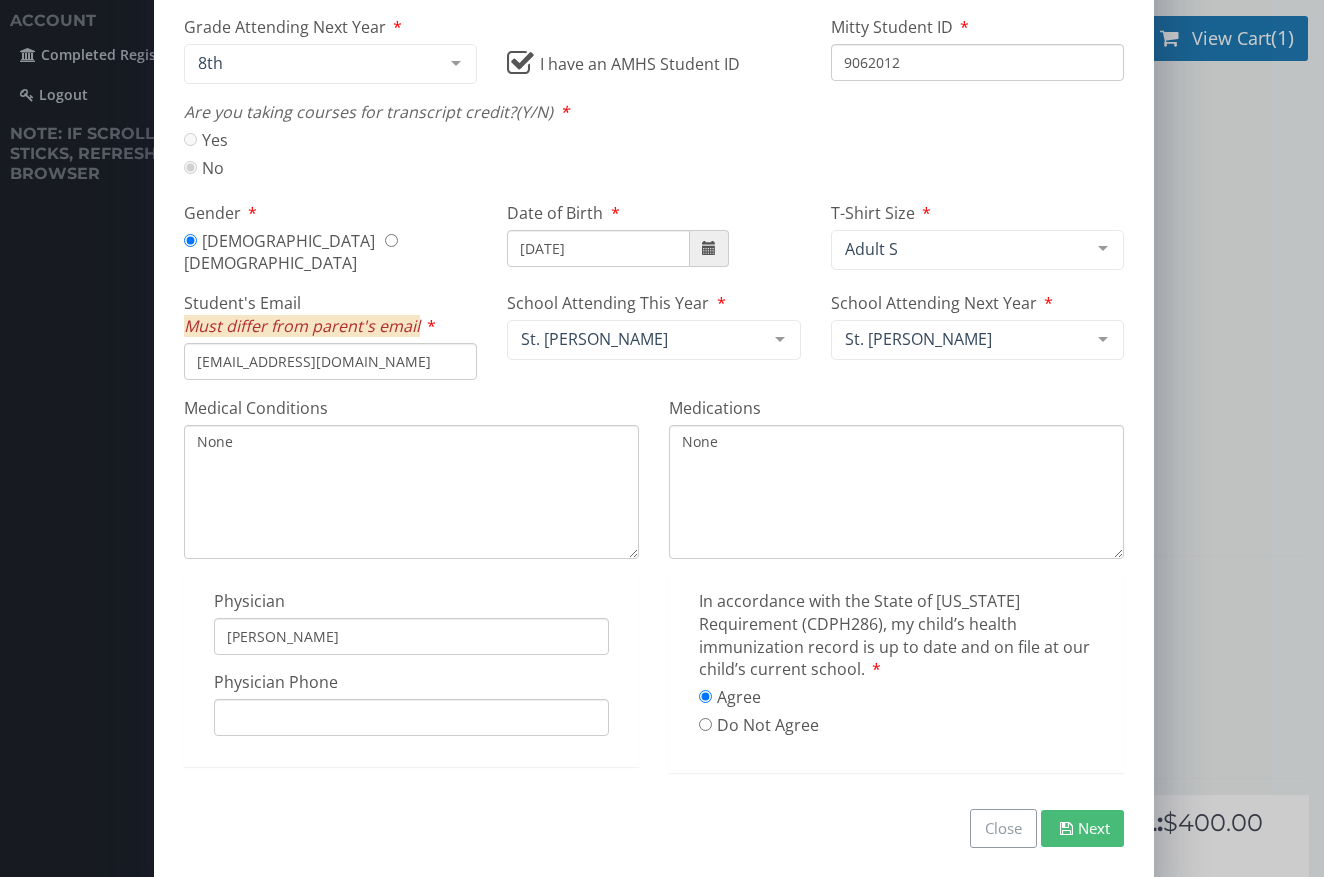 type on "Dr. Peggy Feng" 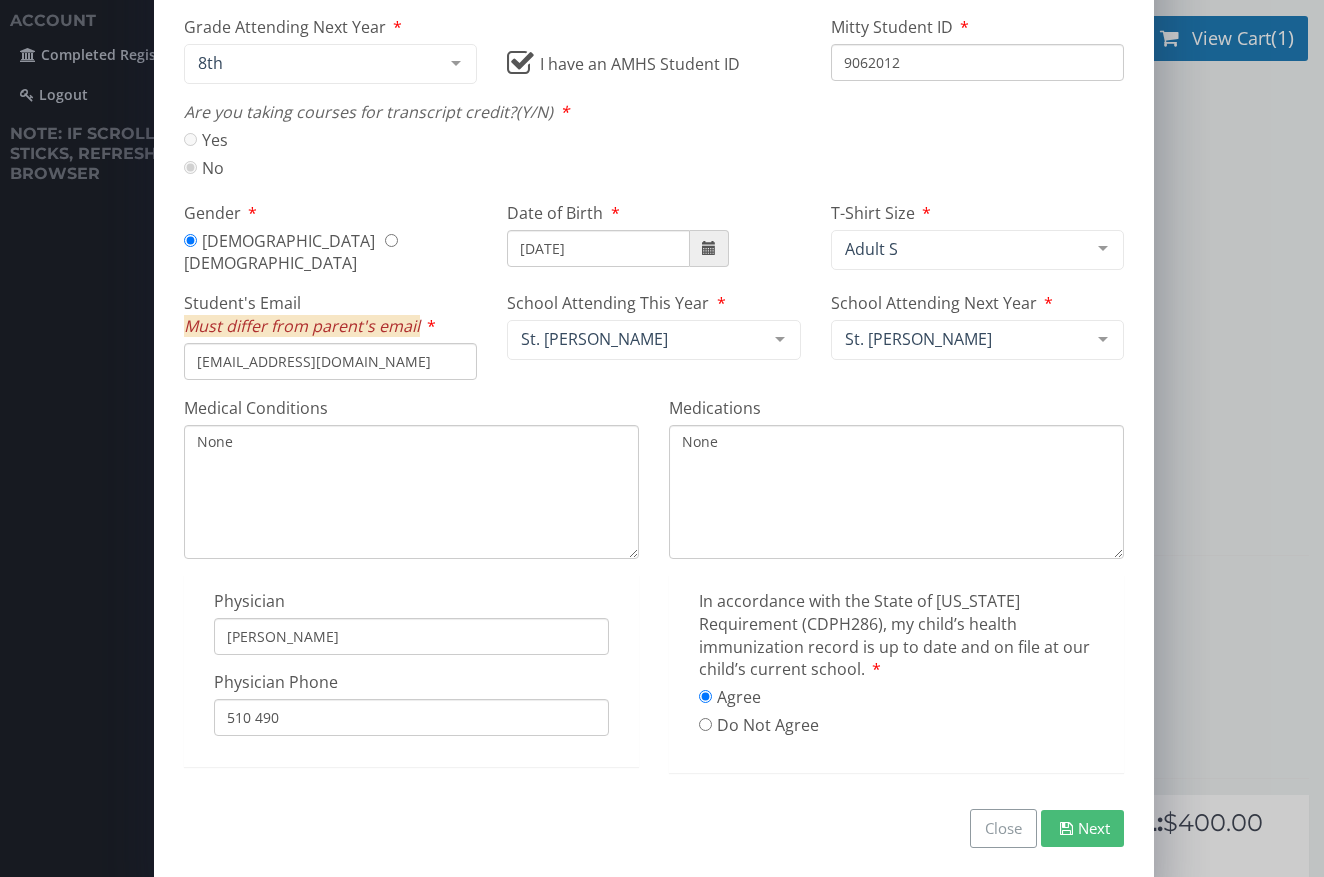 click on "510 490" at bounding box center [411, 717] 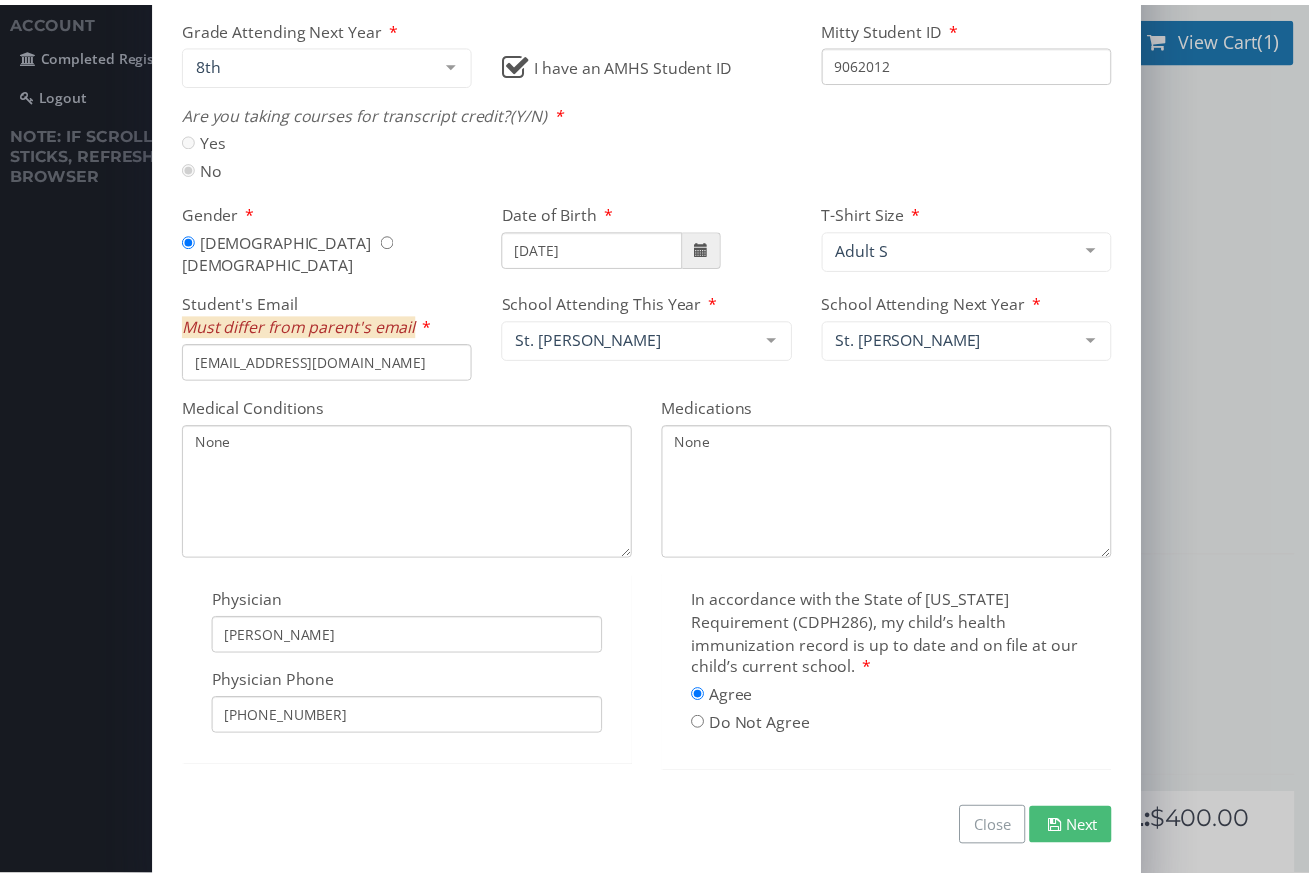 scroll, scrollTop: 177, scrollLeft: 0, axis: vertical 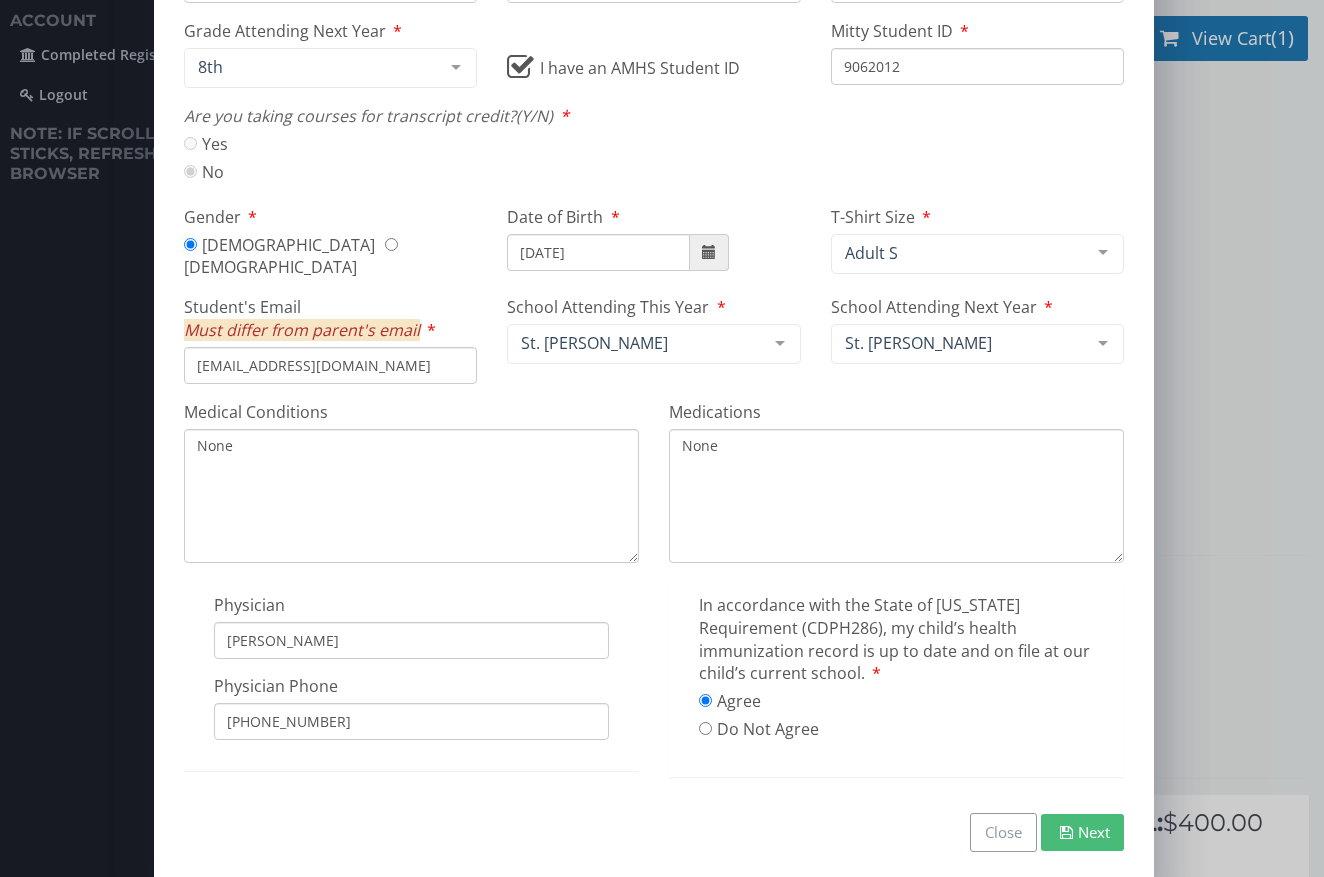 type on "510 490 1222" 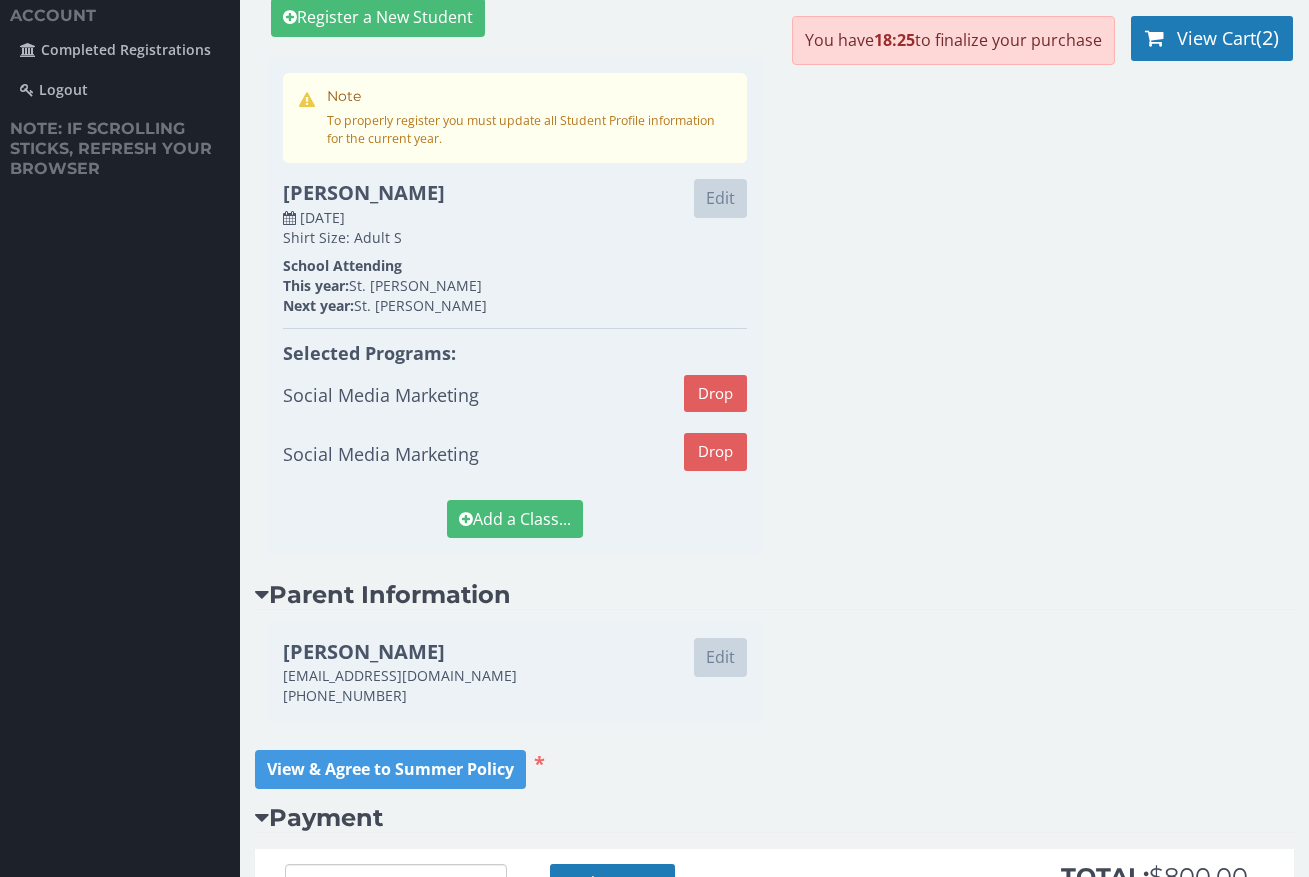 scroll, scrollTop: 259, scrollLeft: 0, axis: vertical 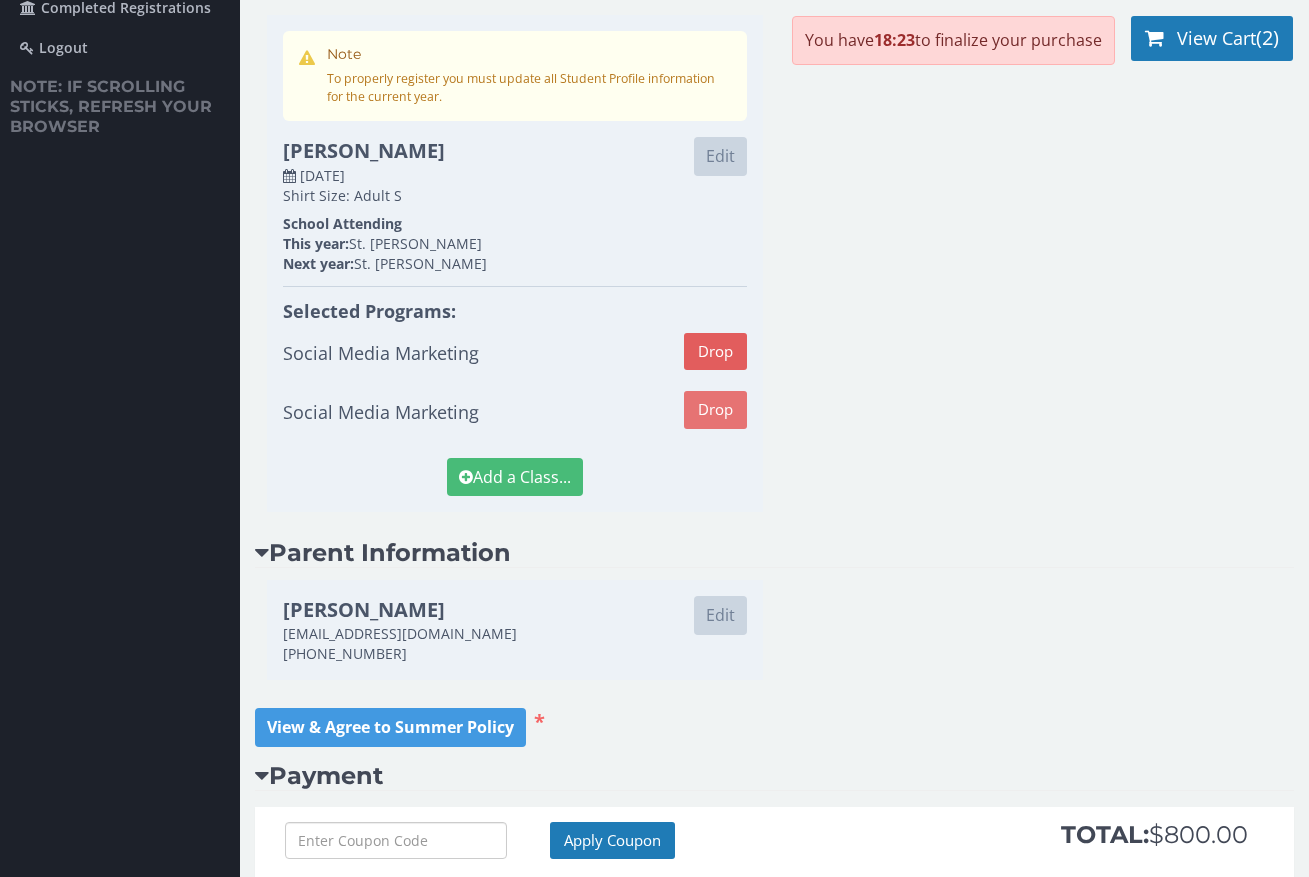 click on "Drop" at bounding box center (715, 409) 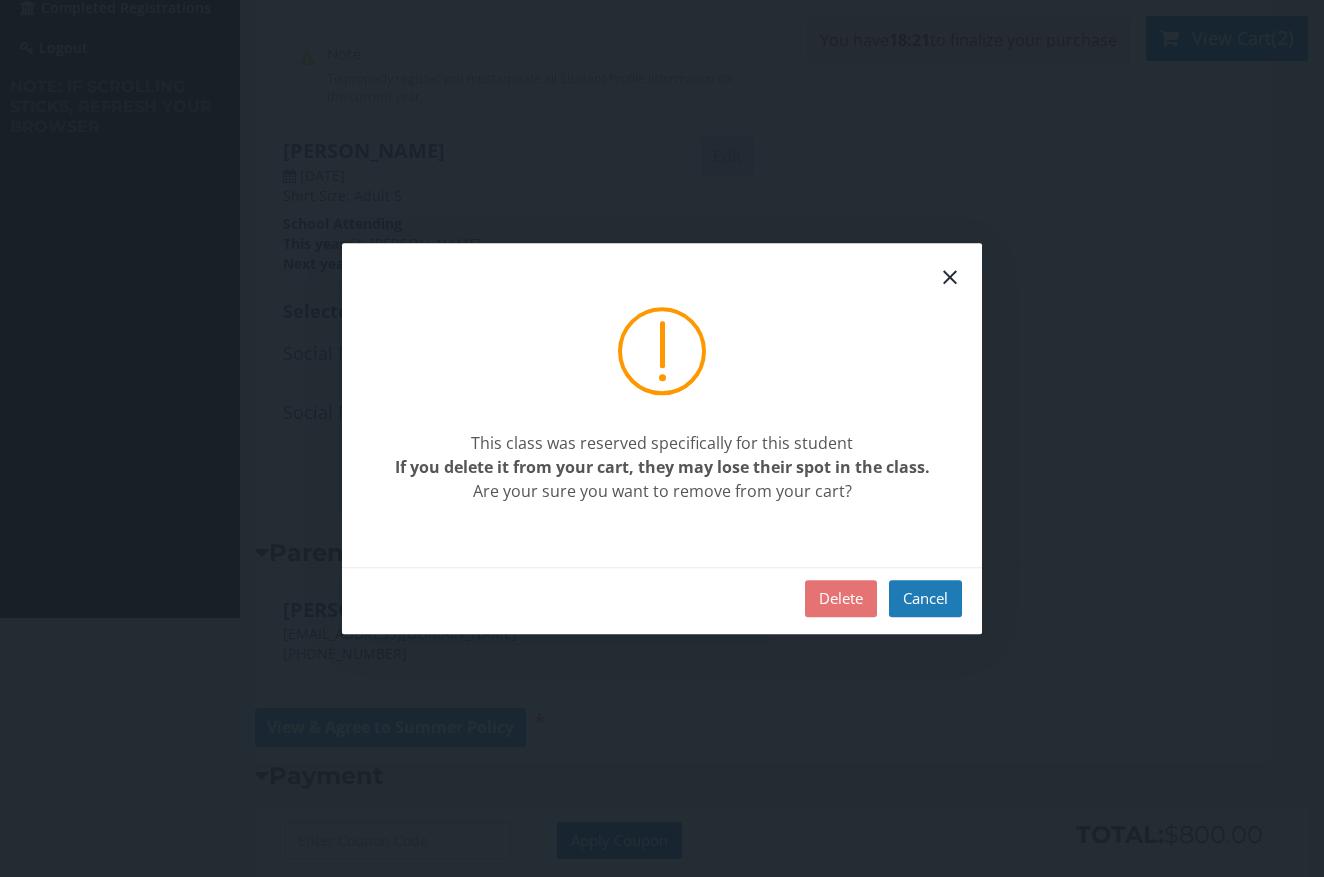 click on "Delete" at bounding box center [841, 598] 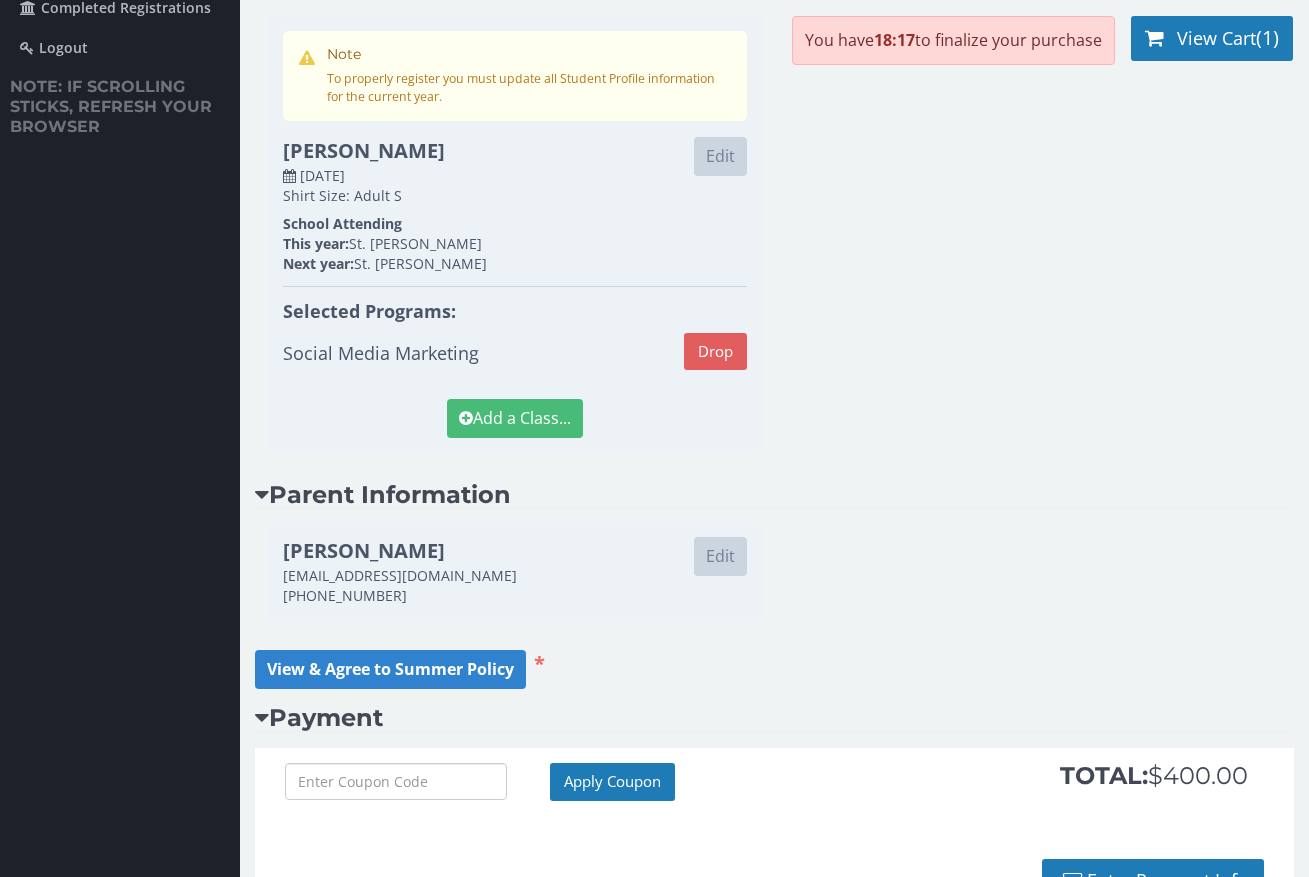 click on "View & Agree to Summer Policy" at bounding box center [390, 669] 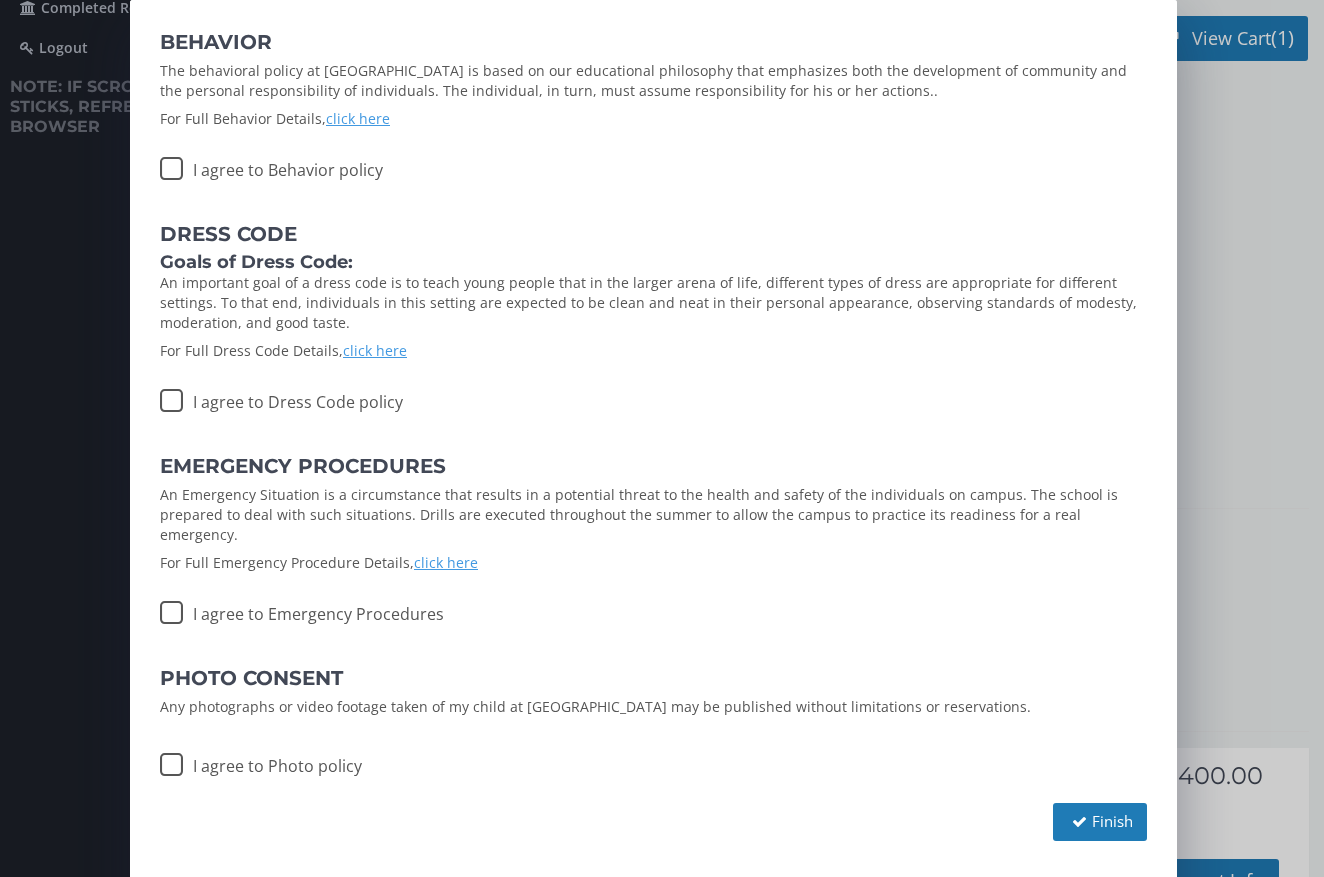 click on "I agree to Behavior policy" at bounding box center (271, 165) 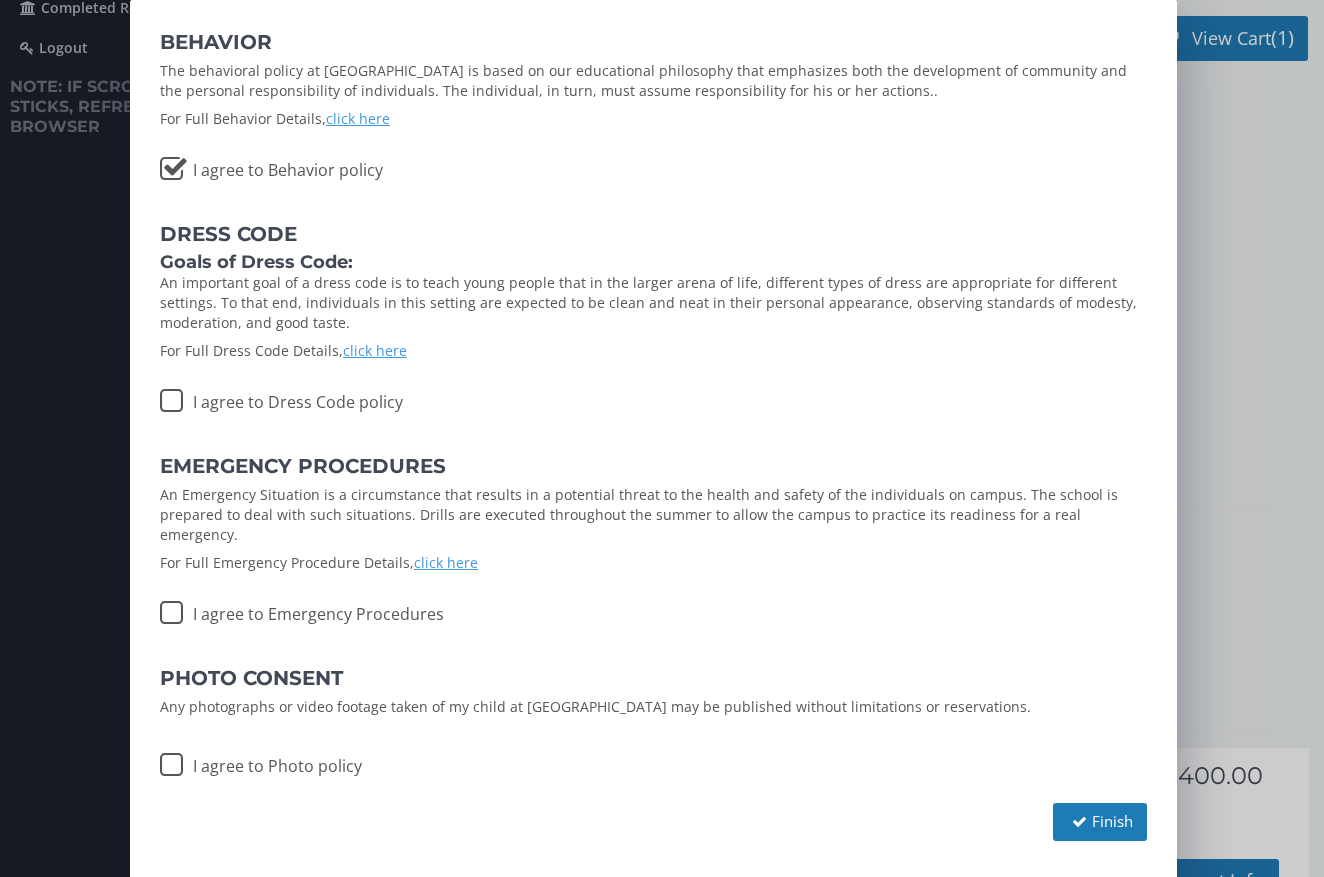 click on "I agree to Dress Code policy" at bounding box center (281, 397) 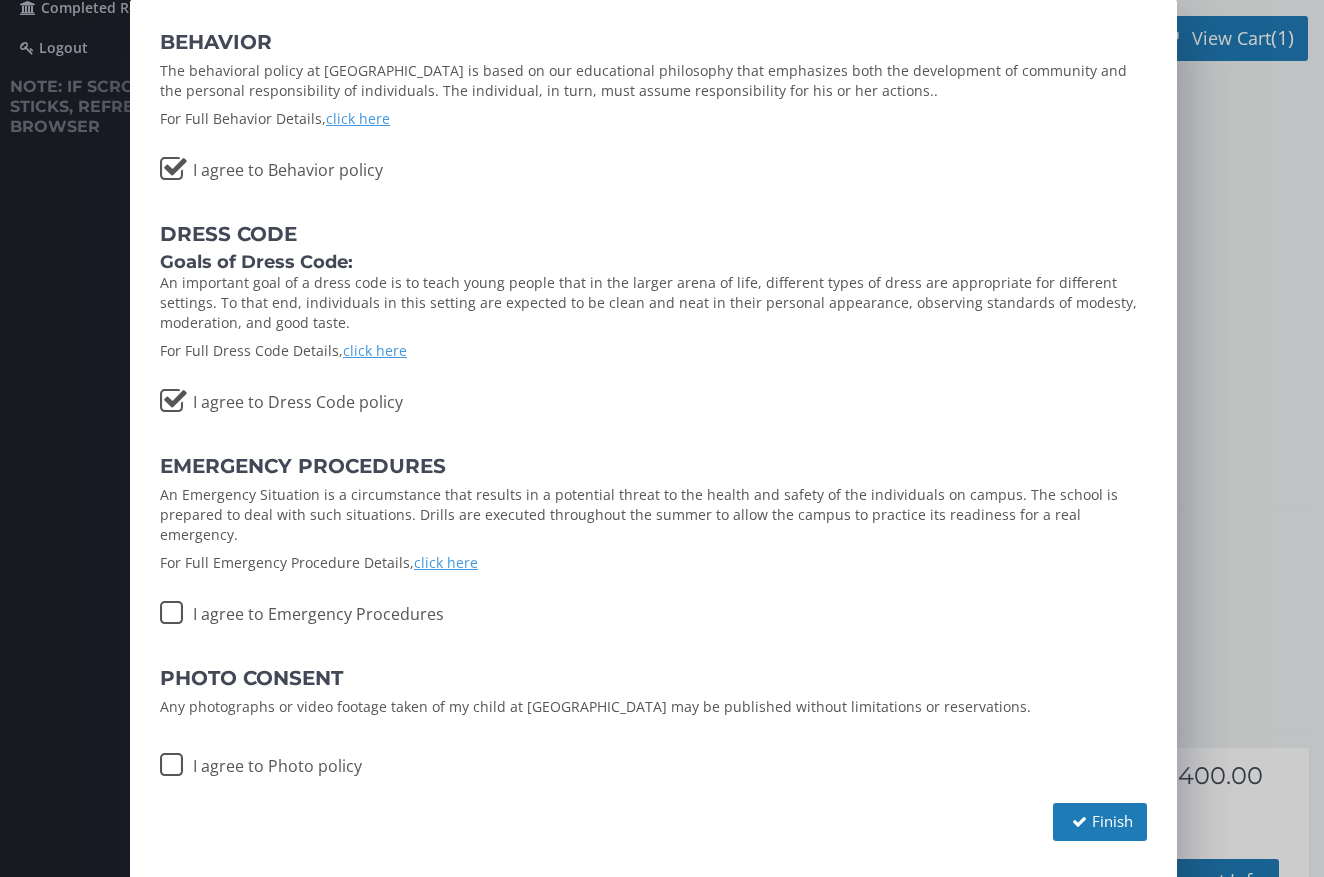 click on "I agree to Emergency Procedures" at bounding box center [302, 609] 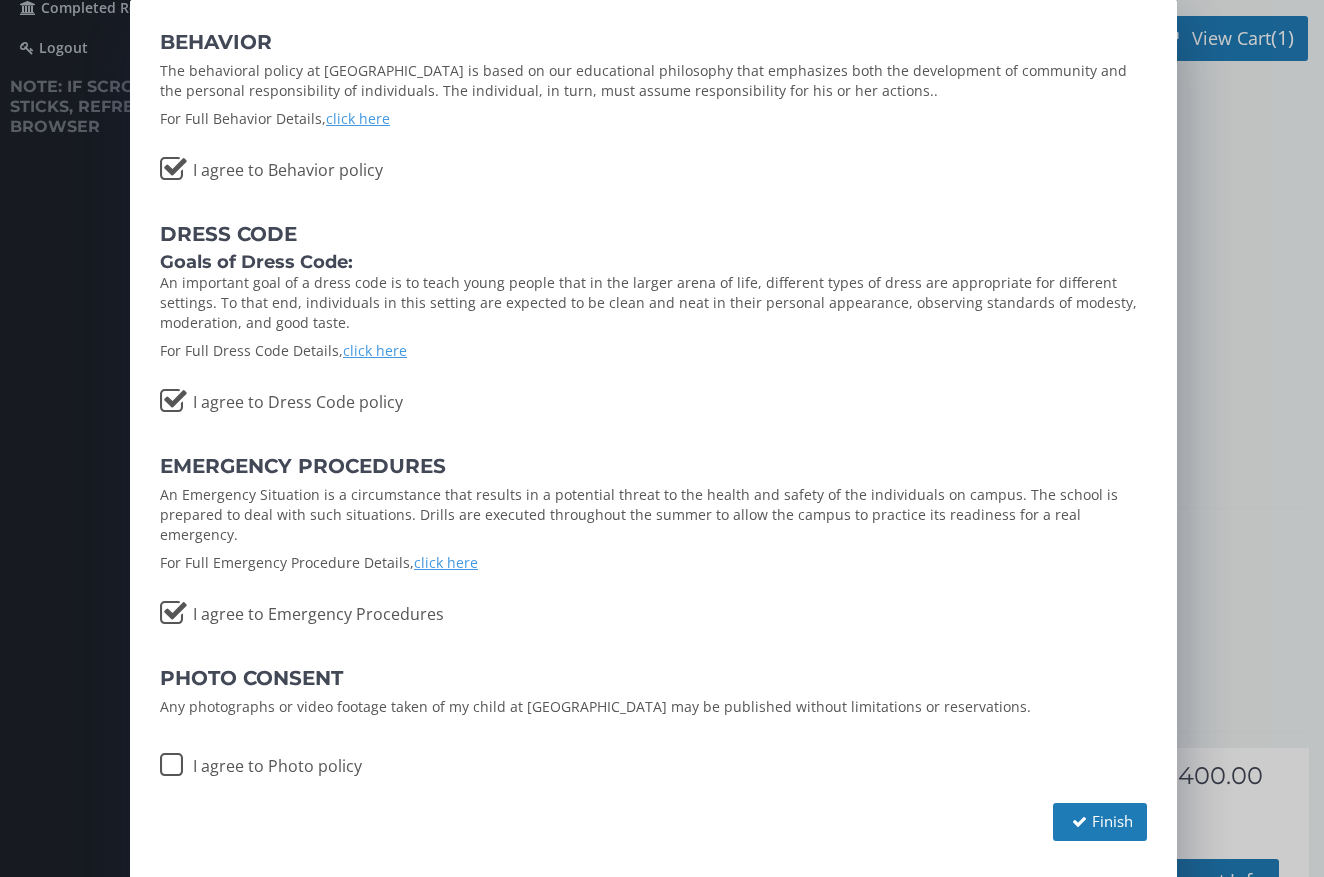 click on "I agree to Photo policy" at bounding box center [261, 761] 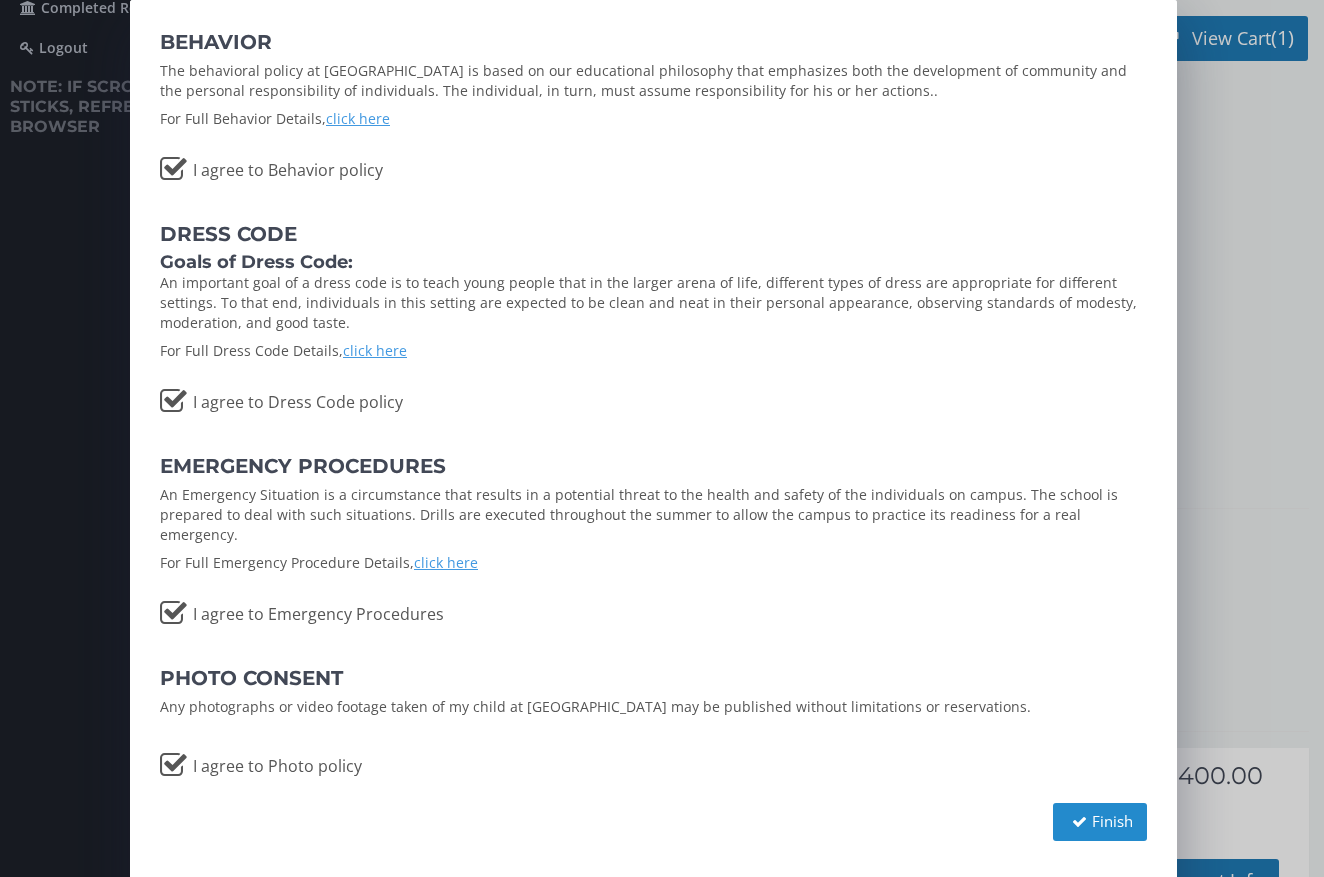 click on "Finish" at bounding box center (1100, 821) 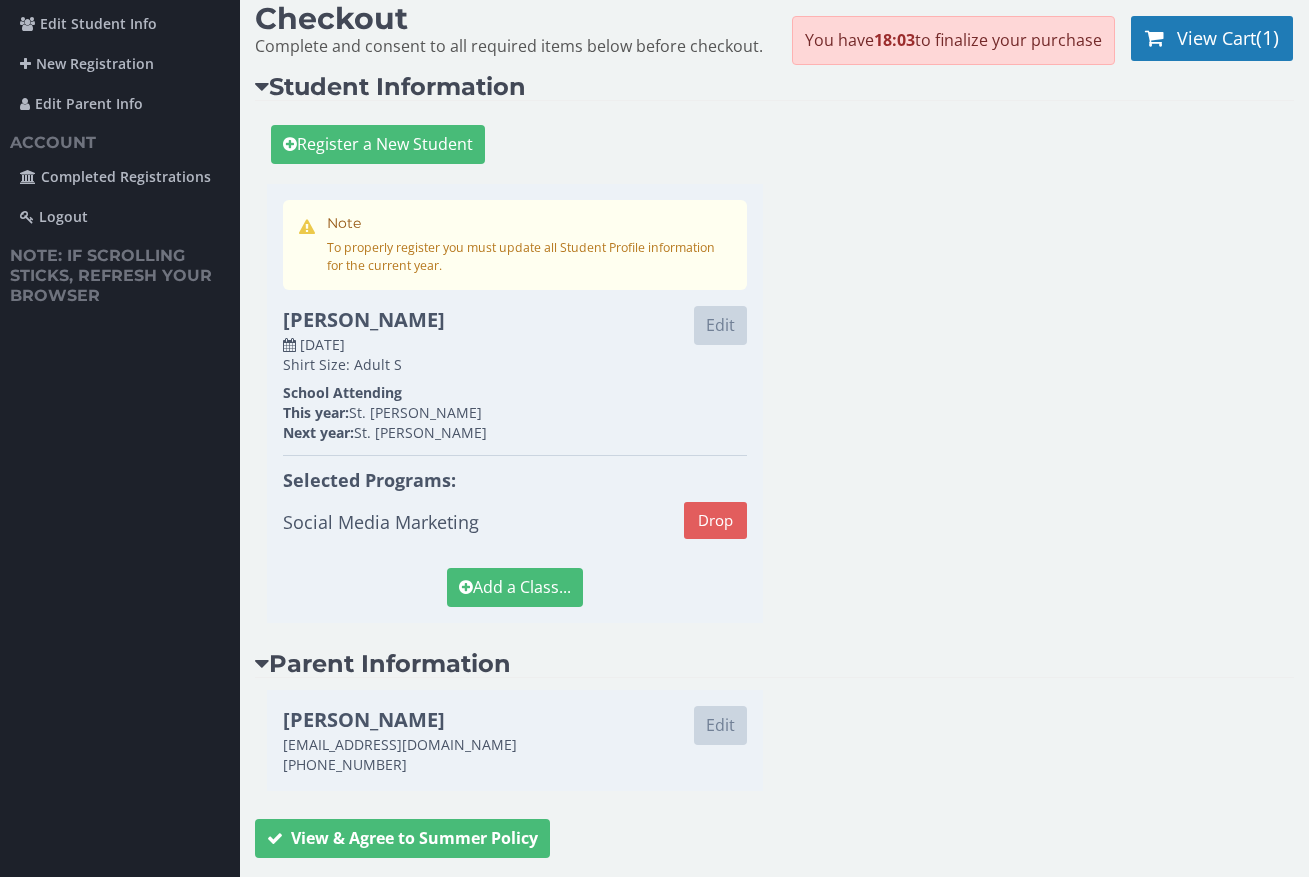 scroll, scrollTop: 347, scrollLeft: 0, axis: vertical 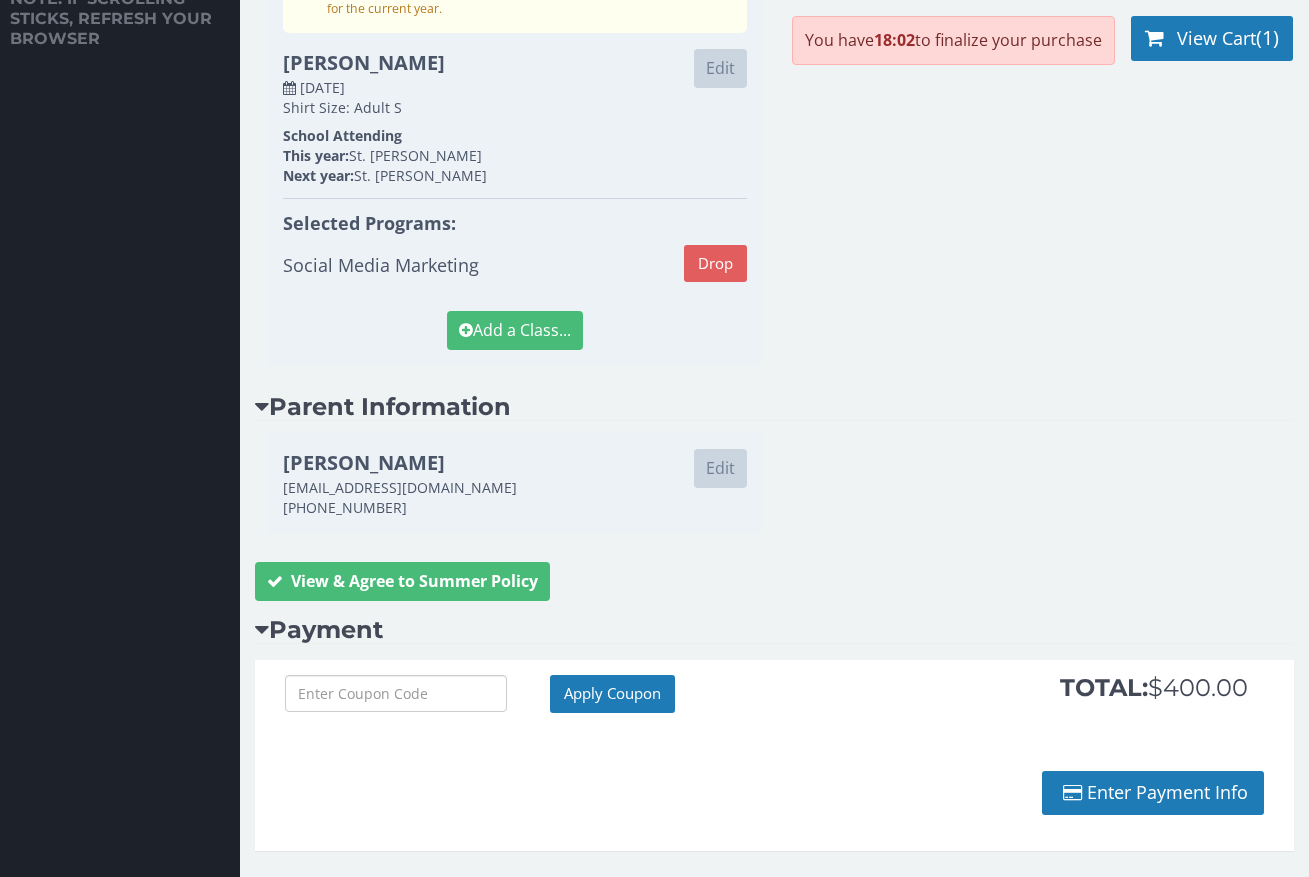 drag, startPoint x: 219, startPoint y: 631, endPoint x: 236, endPoint y: 627, distance: 17.464249 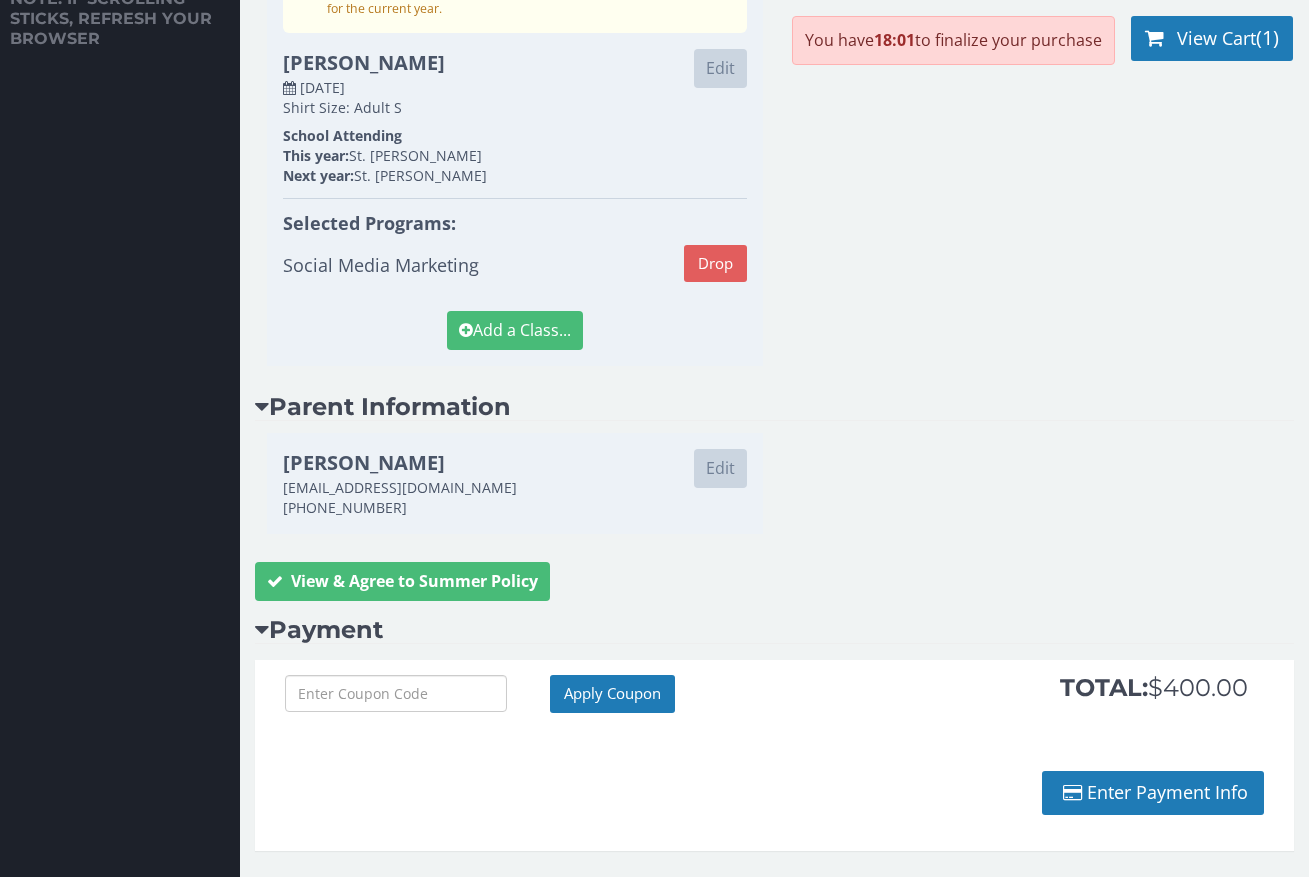 click at bounding box center (262, 629) 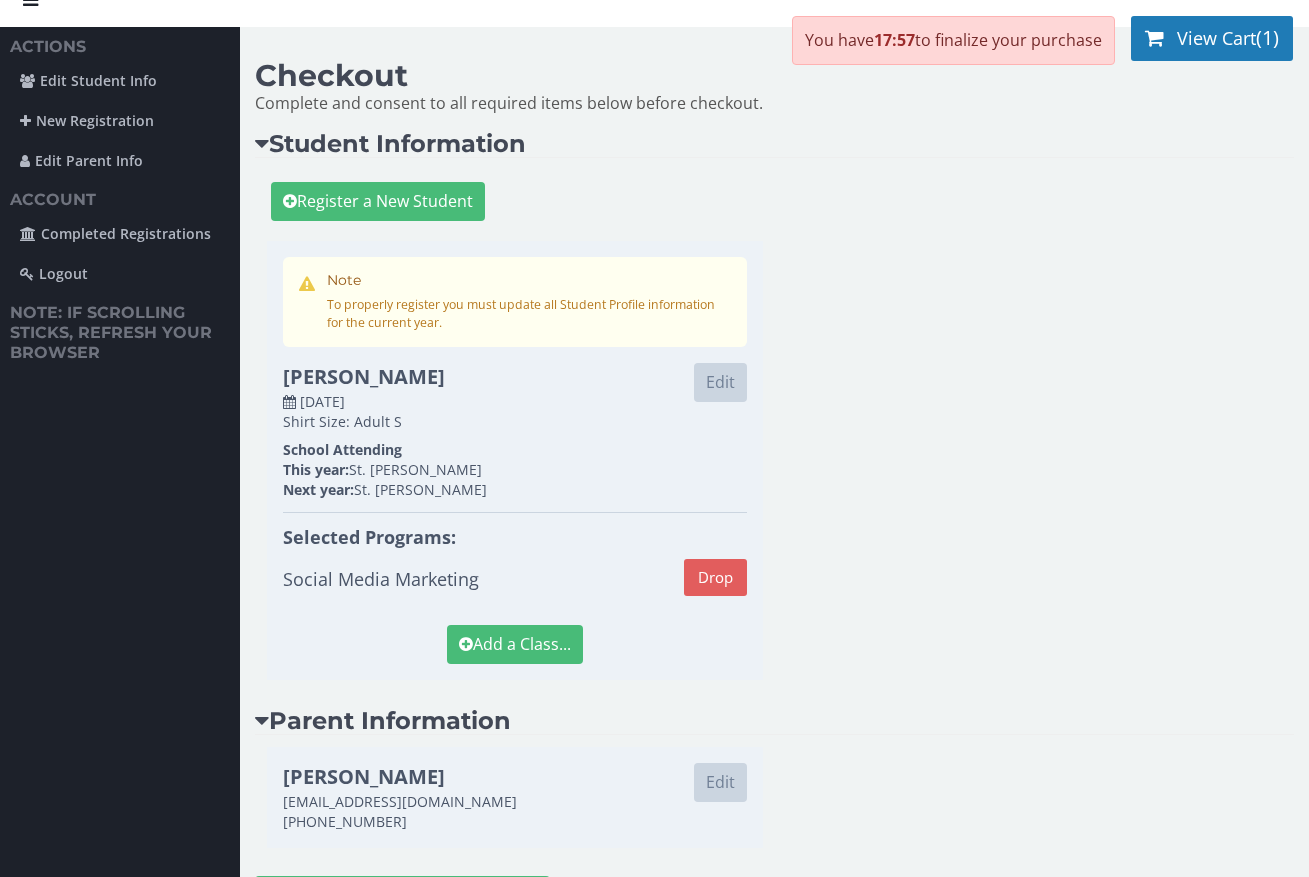 scroll, scrollTop: 122, scrollLeft: 0, axis: vertical 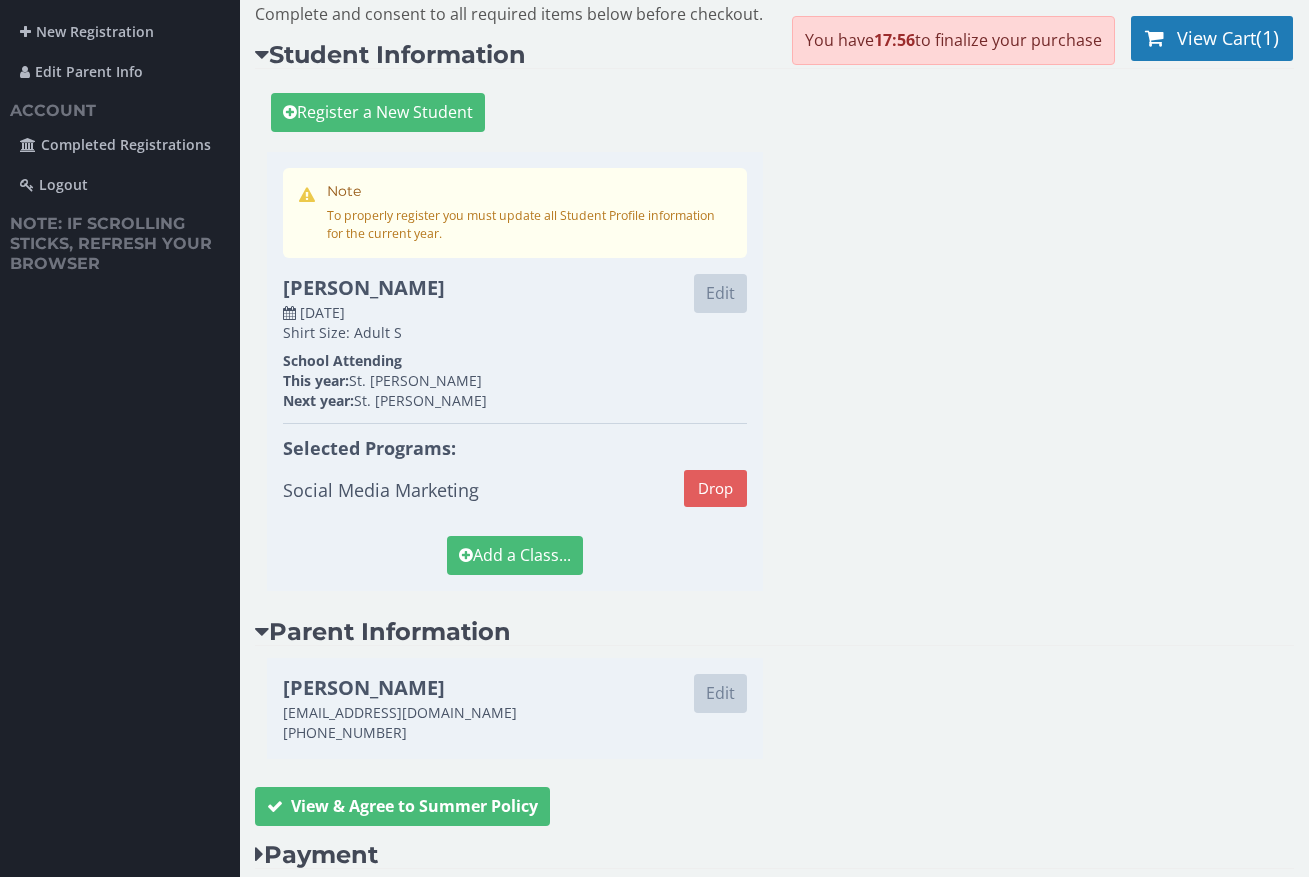 click on "Payment" at bounding box center [774, 855] 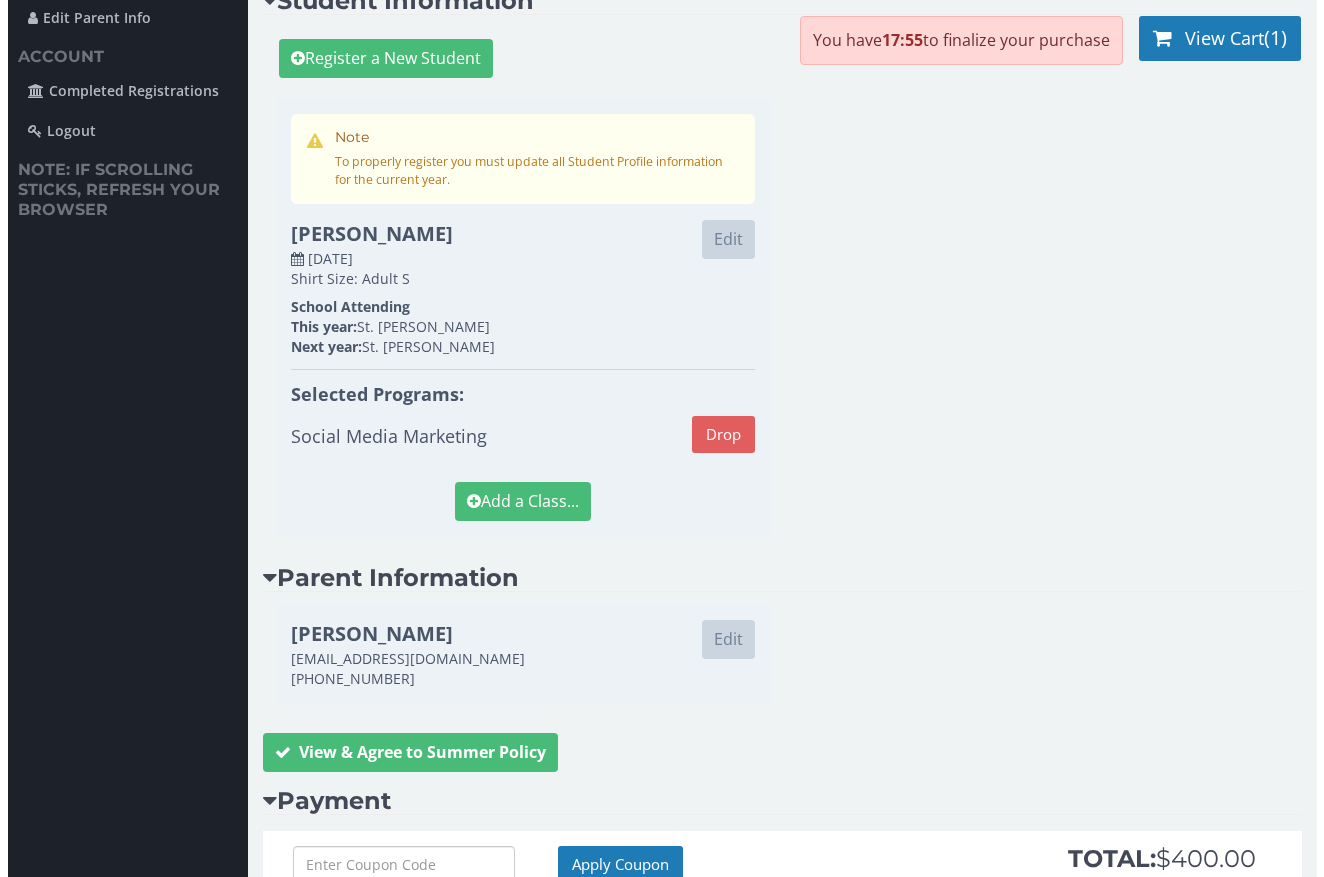 scroll, scrollTop: 347, scrollLeft: 0, axis: vertical 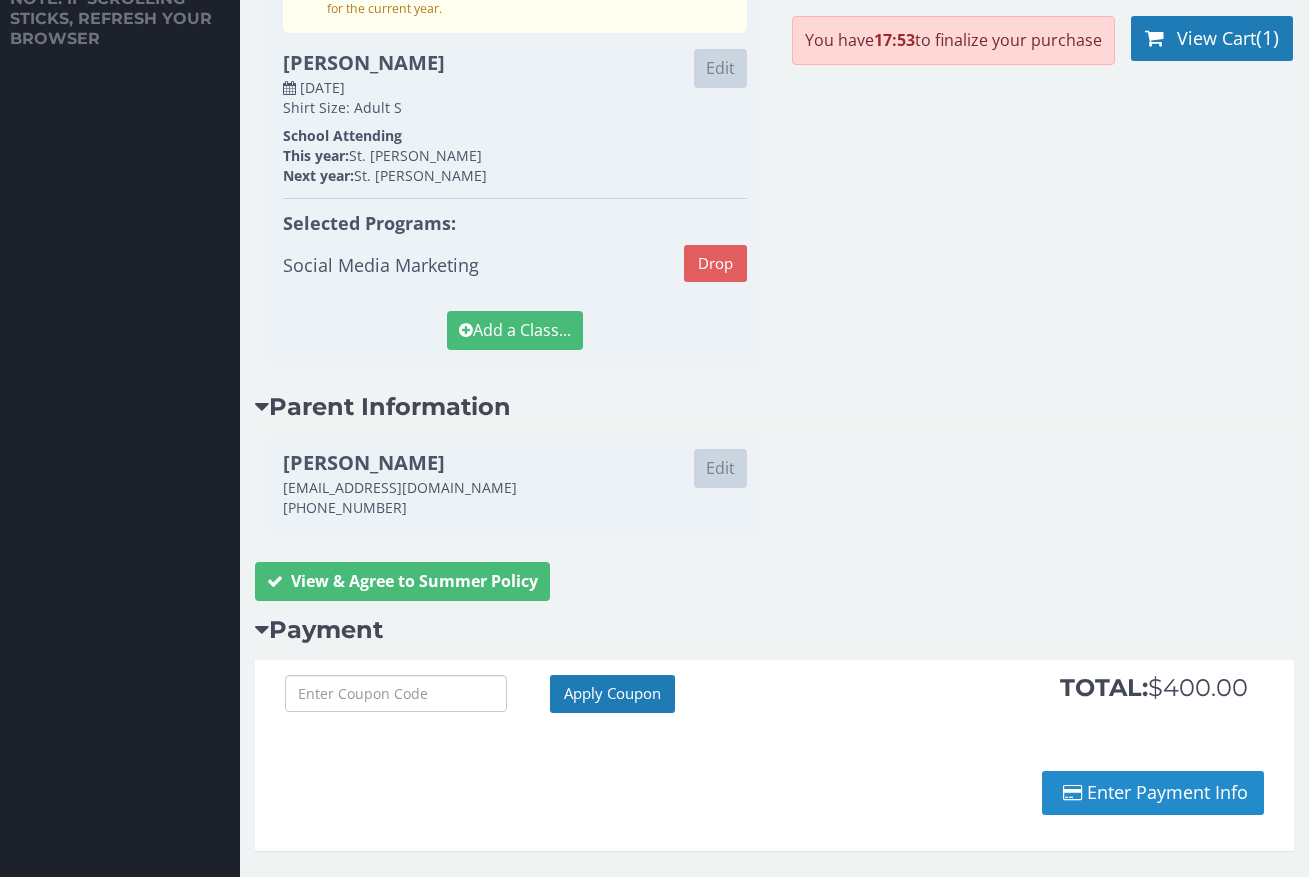 click on "Enter Payment Info" at bounding box center (1153, 793) 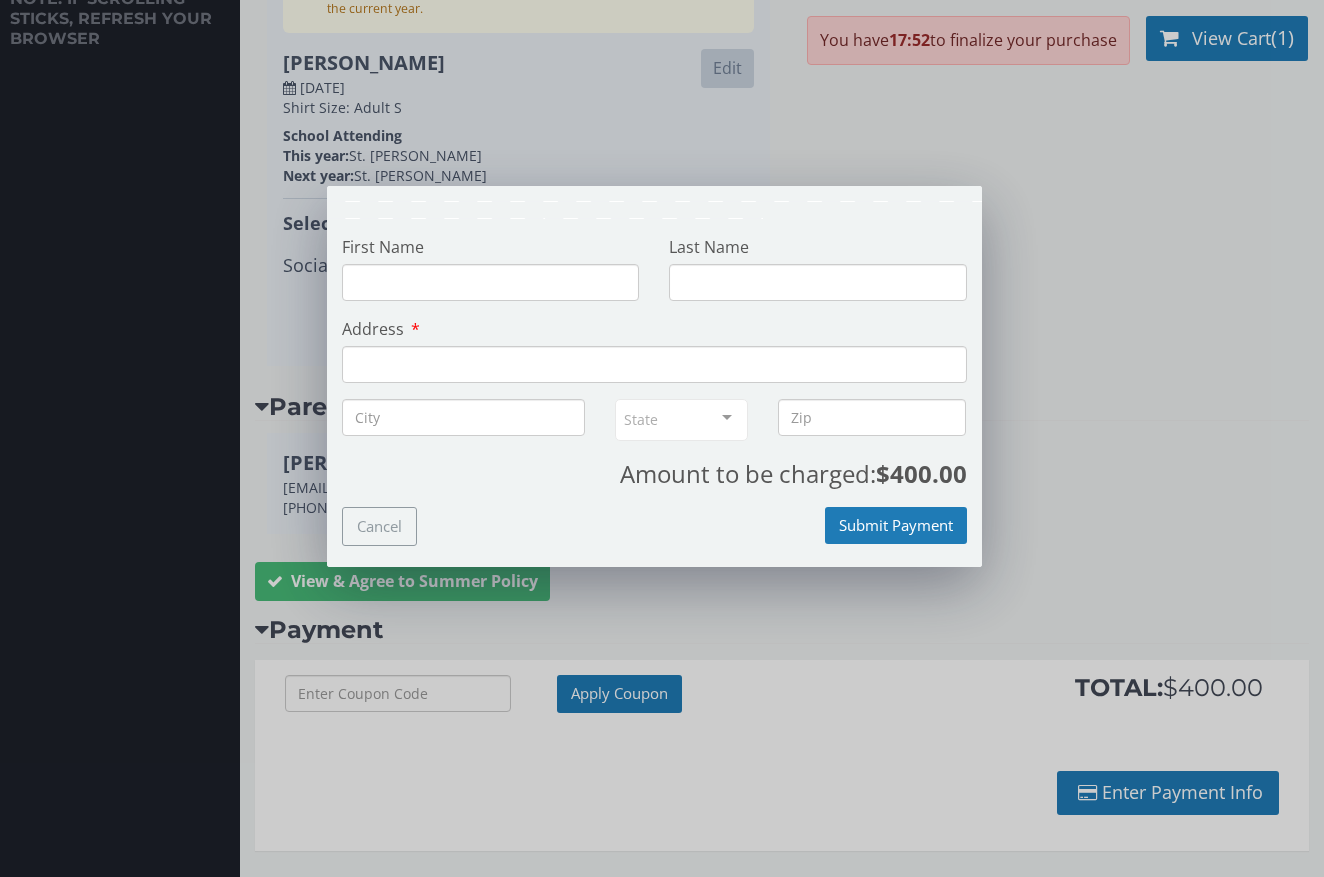 type on "Vanessa" 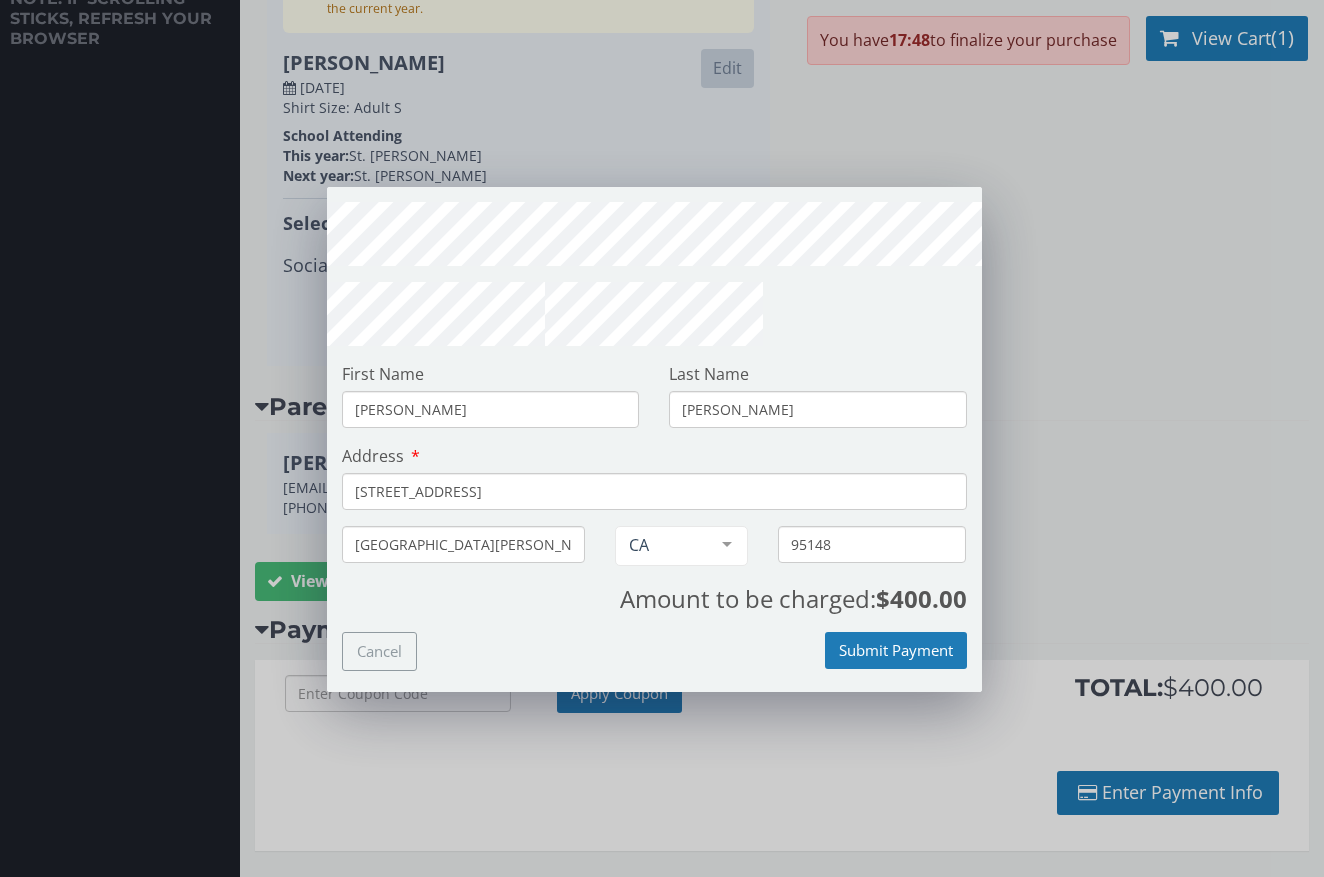 scroll, scrollTop: 2, scrollLeft: 0, axis: vertical 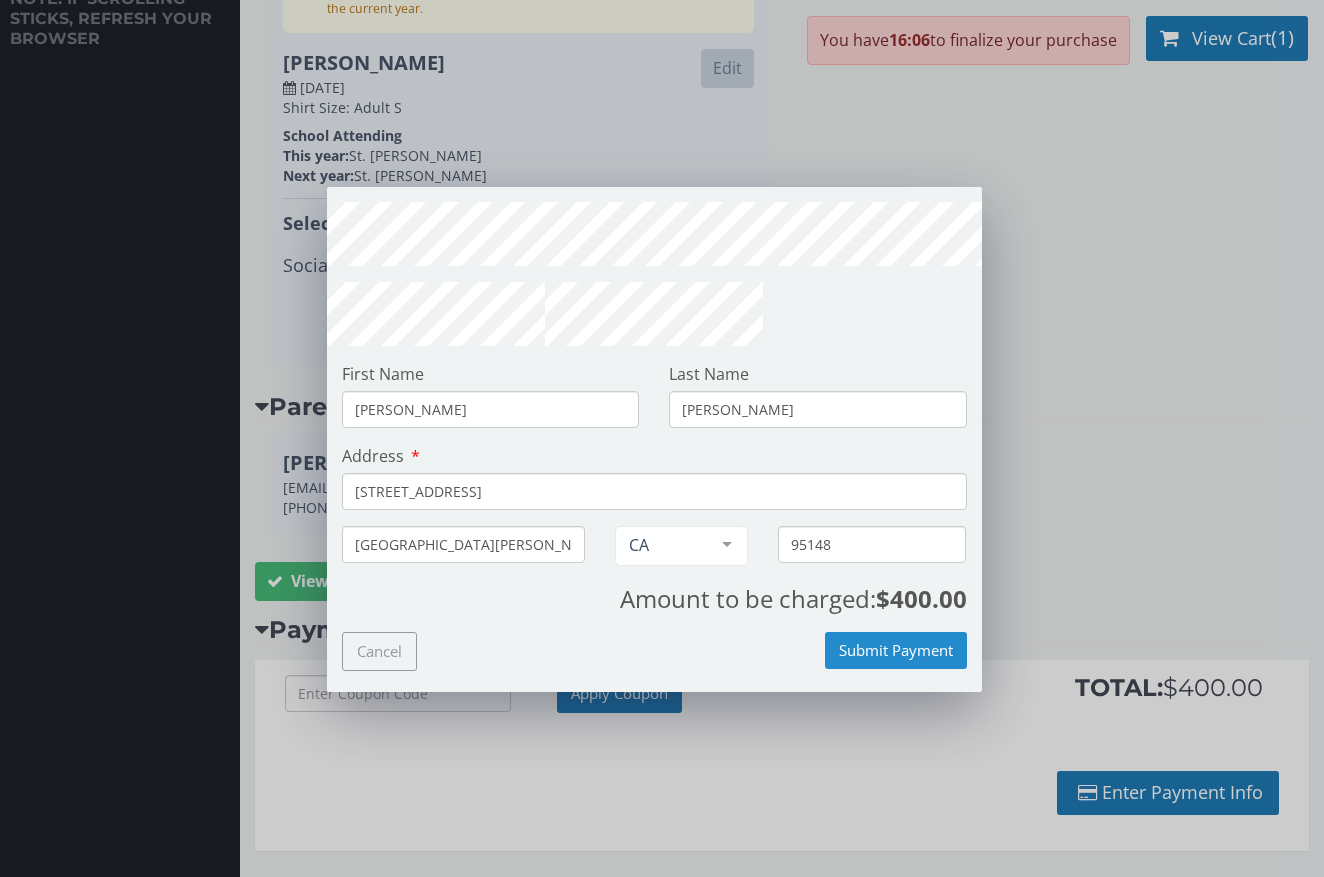 click on "Submit Payment" at bounding box center [896, 650] 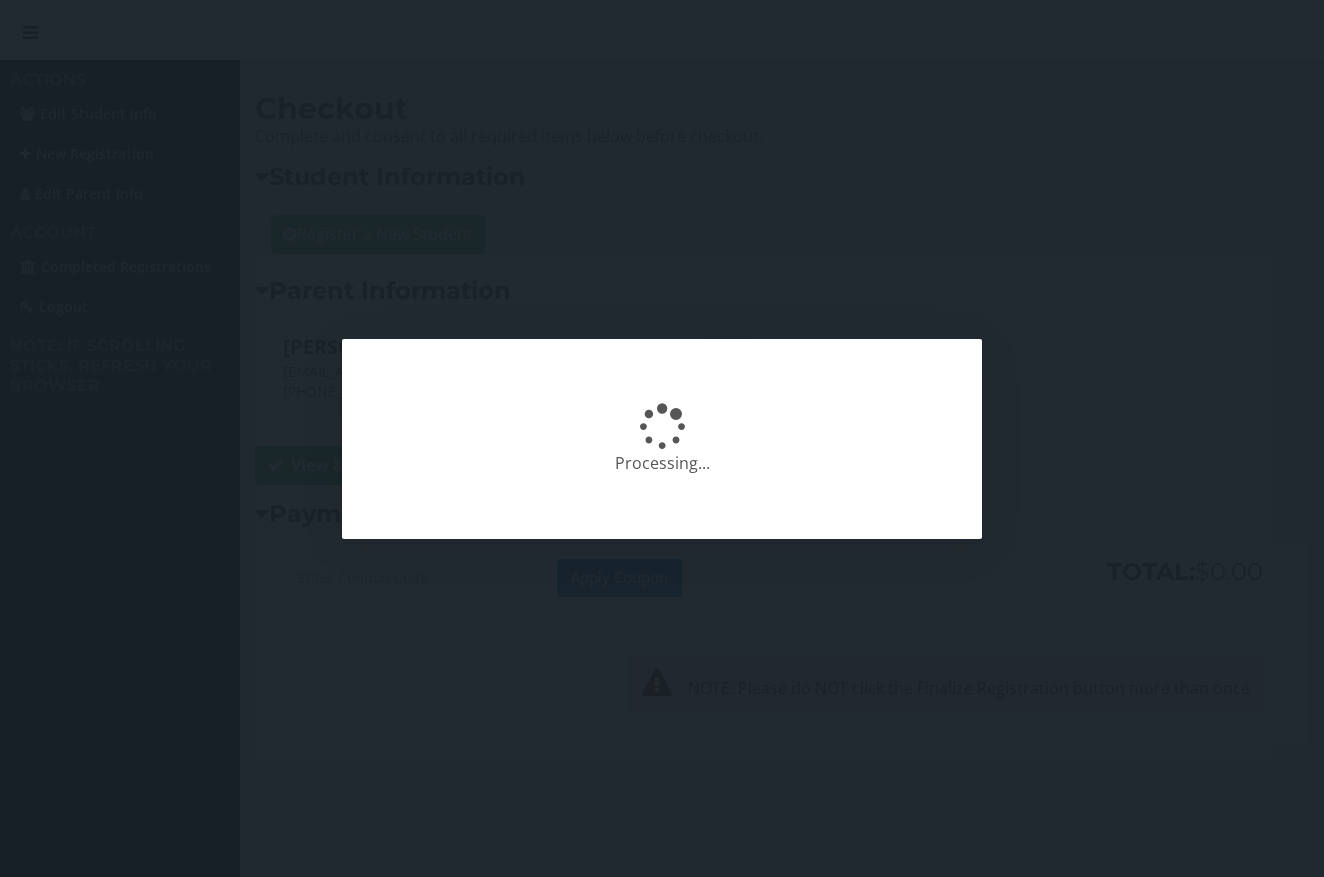 scroll, scrollTop: 0, scrollLeft: 0, axis: both 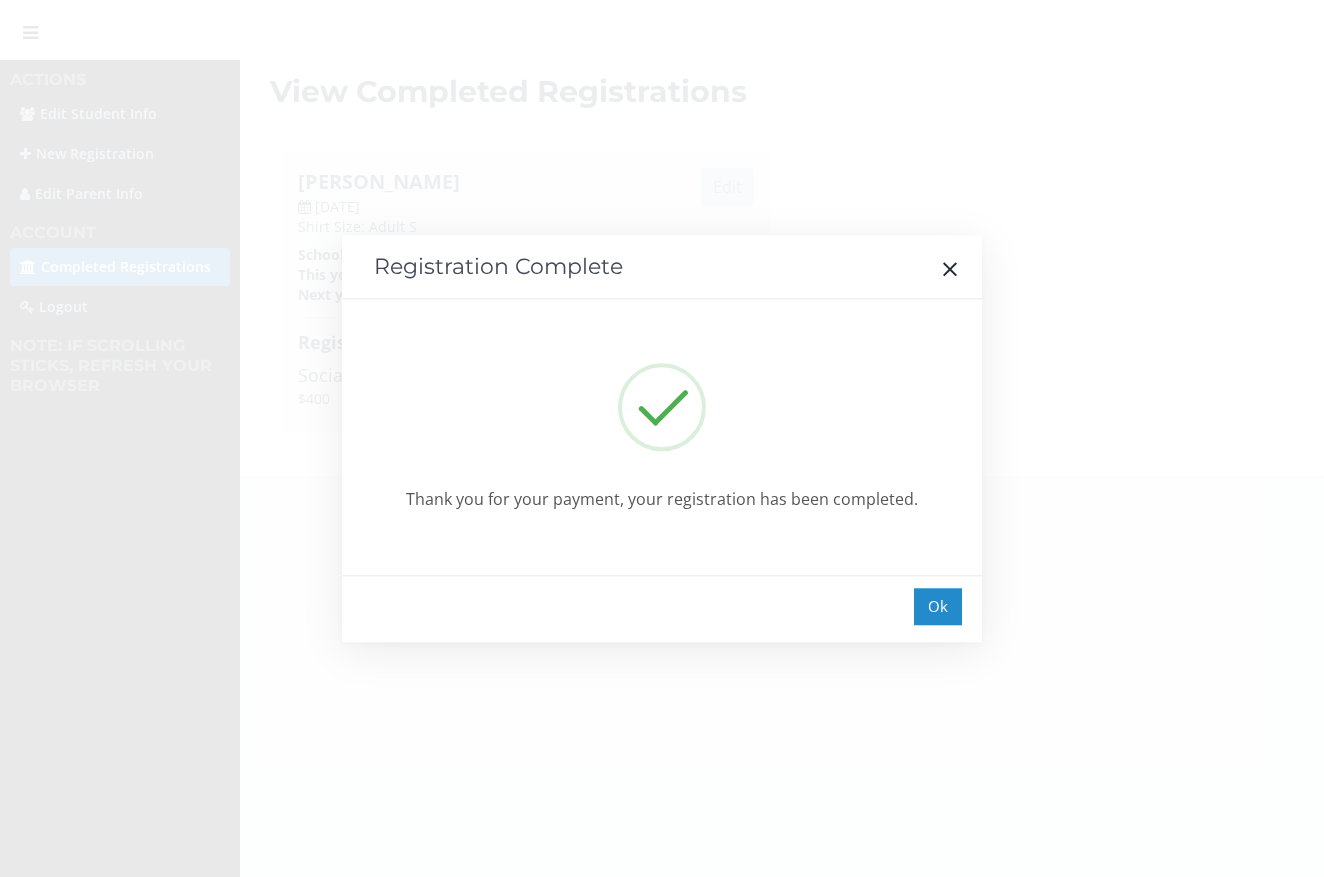 click on "Ok" at bounding box center [938, 606] 